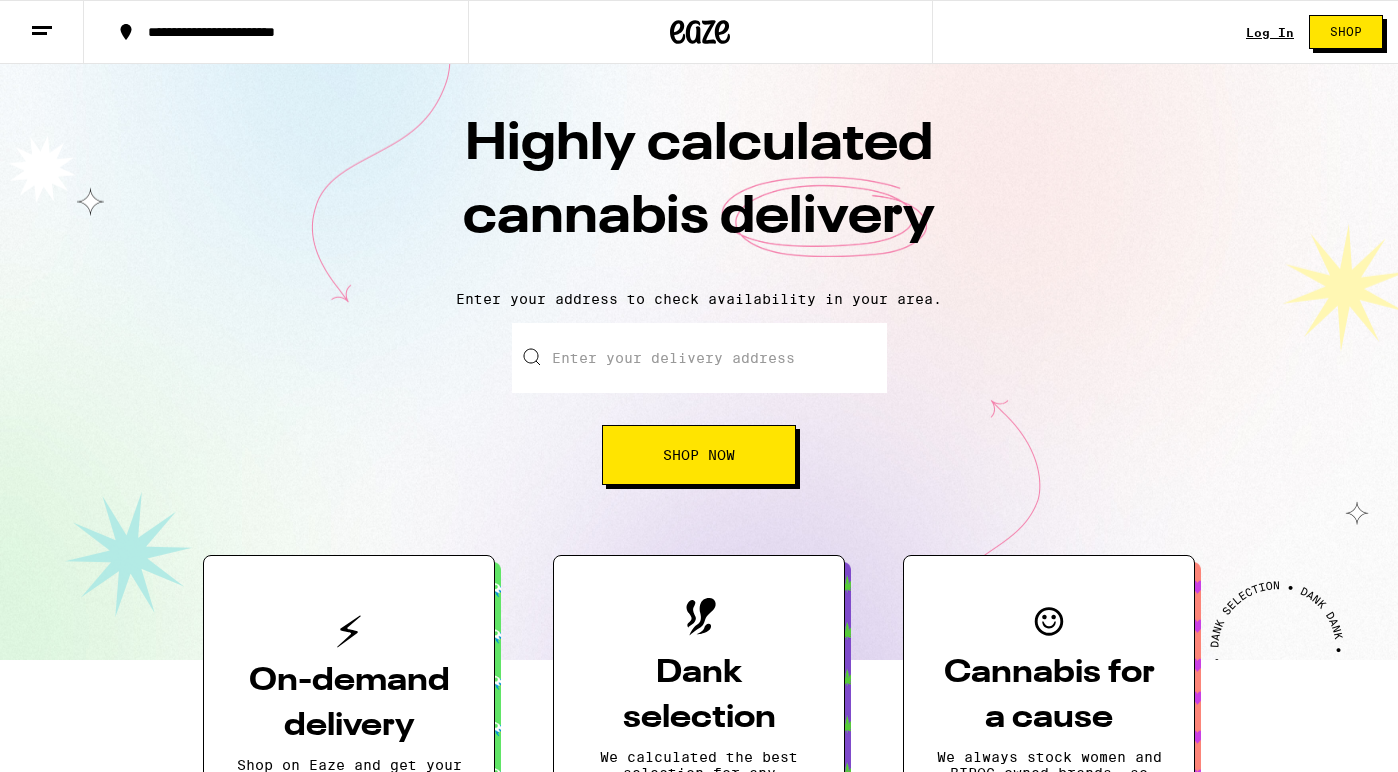 scroll, scrollTop: 0, scrollLeft: 0, axis: both 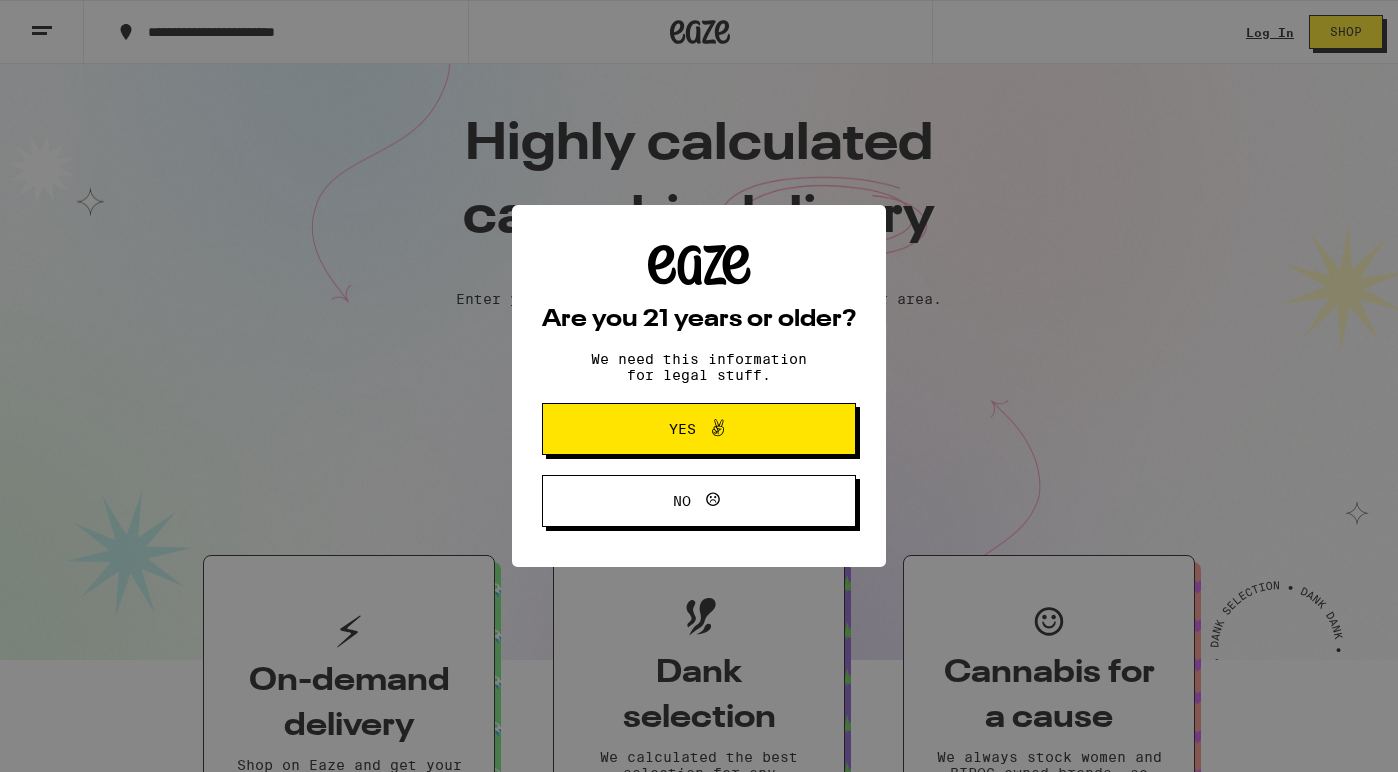 click on "Yes" at bounding box center (699, 429) 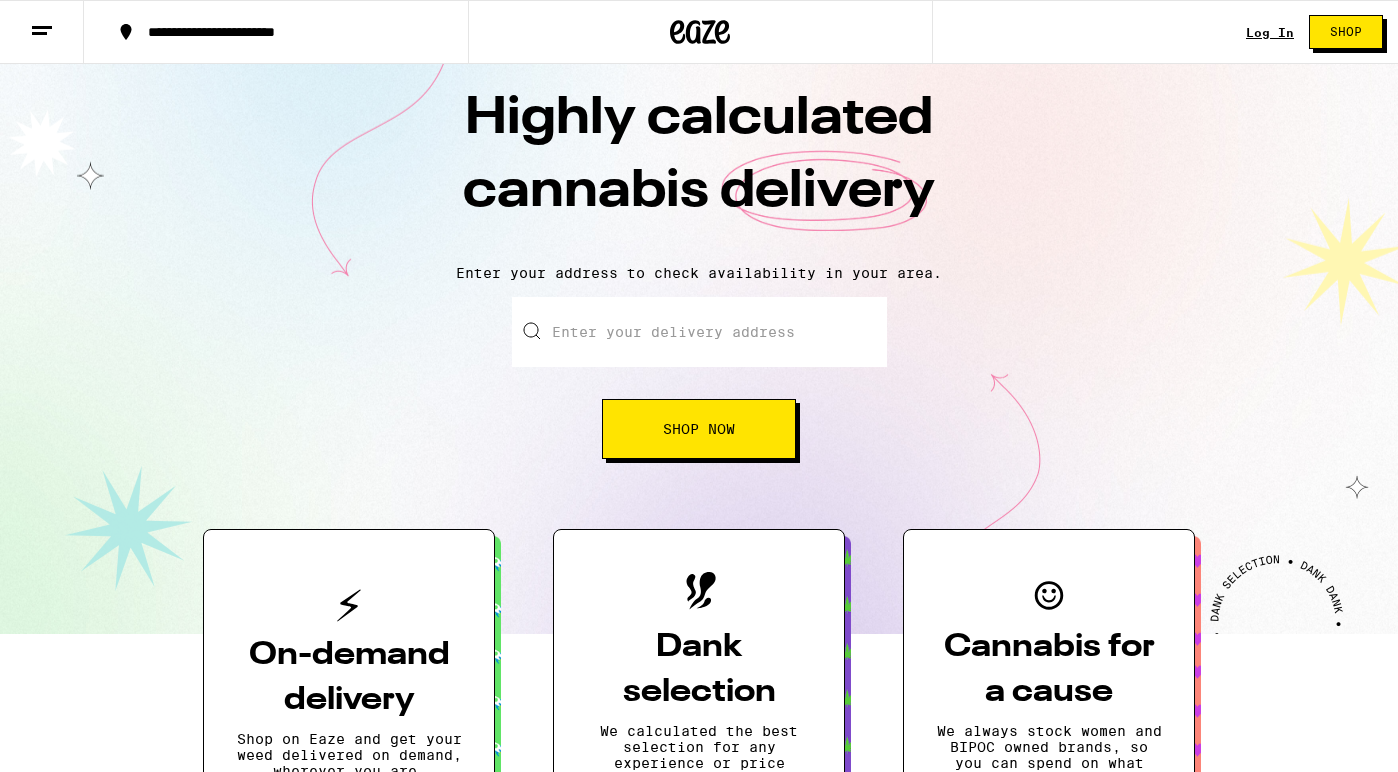 scroll, scrollTop: 28, scrollLeft: 0, axis: vertical 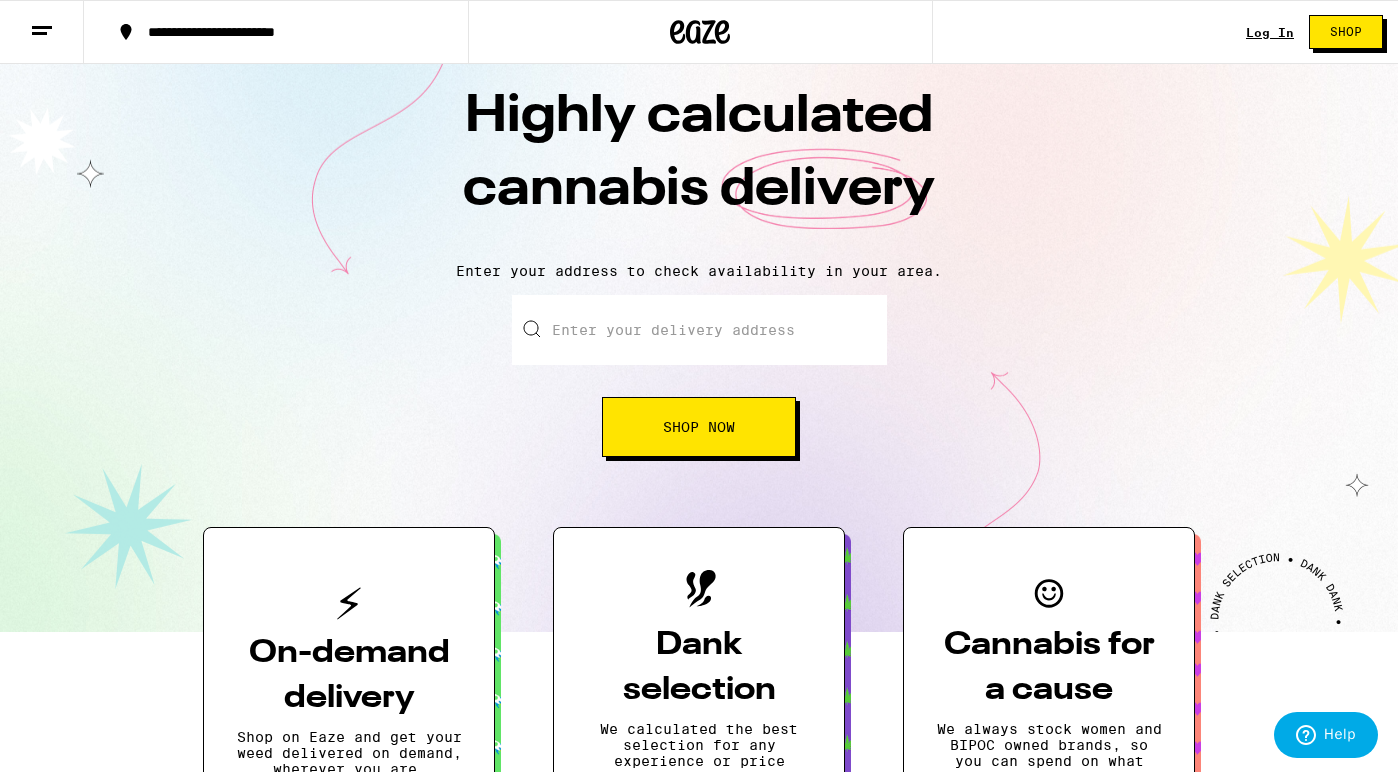 click on "Enter your delivery address" at bounding box center [699, 330] 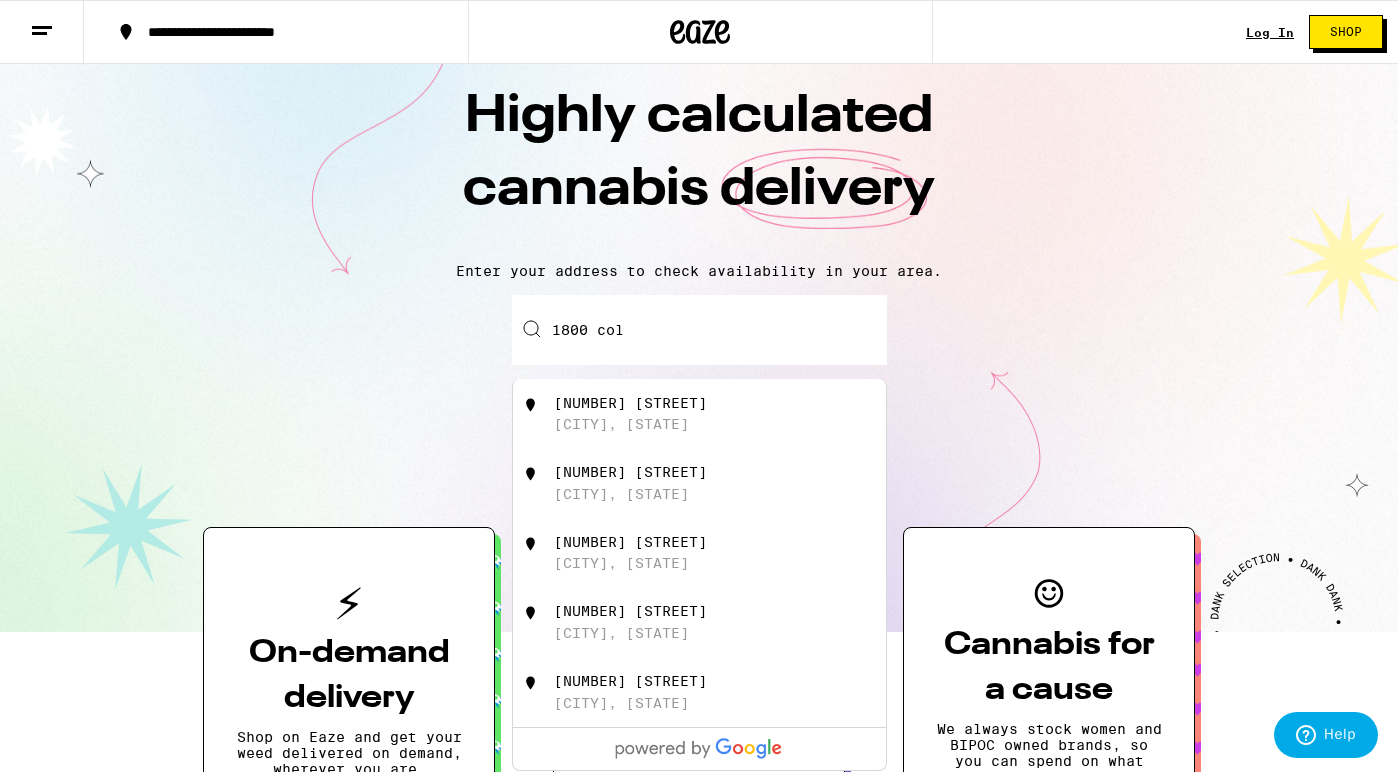 click on "[NUMBER] [STREET] [CITY], [STATE]" at bounding box center [732, 414] 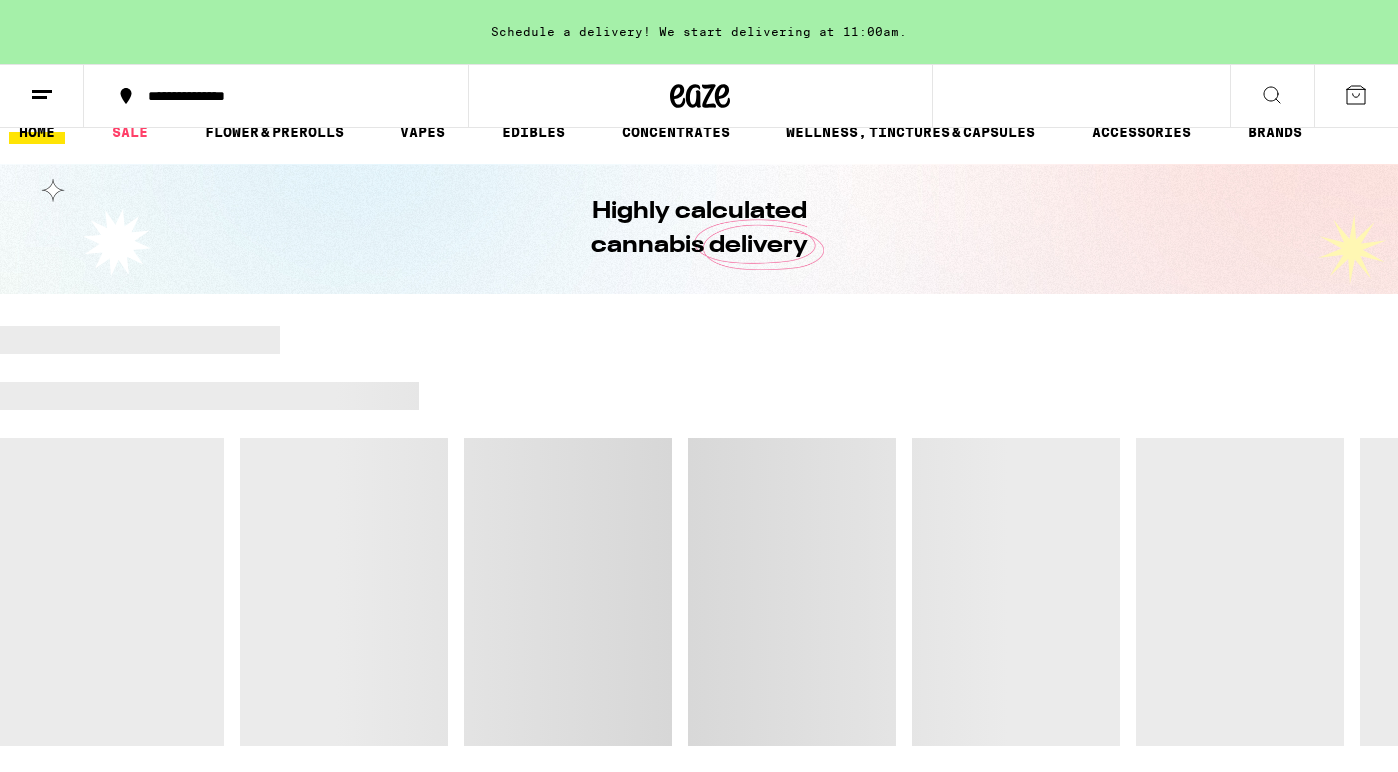scroll, scrollTop: 0, scrollLeft: 0, axis: both 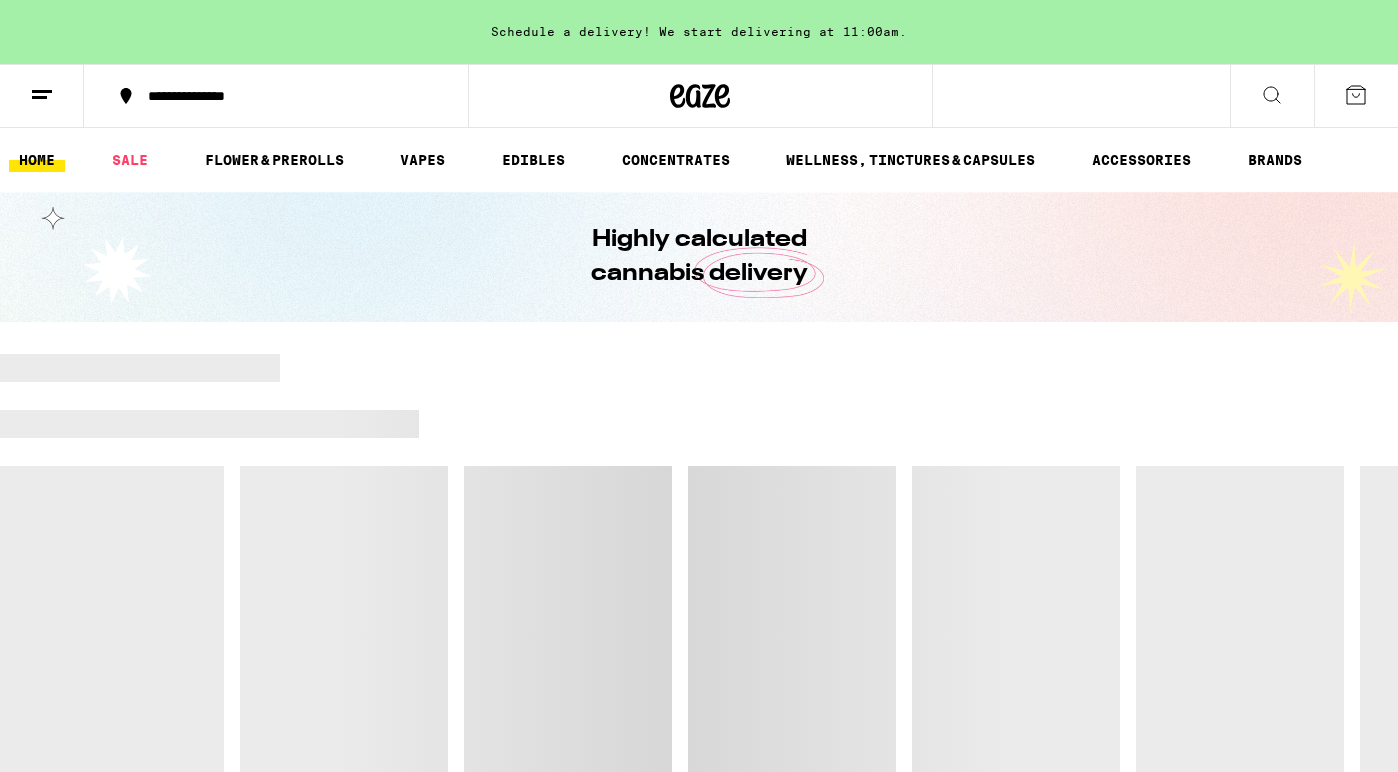 click 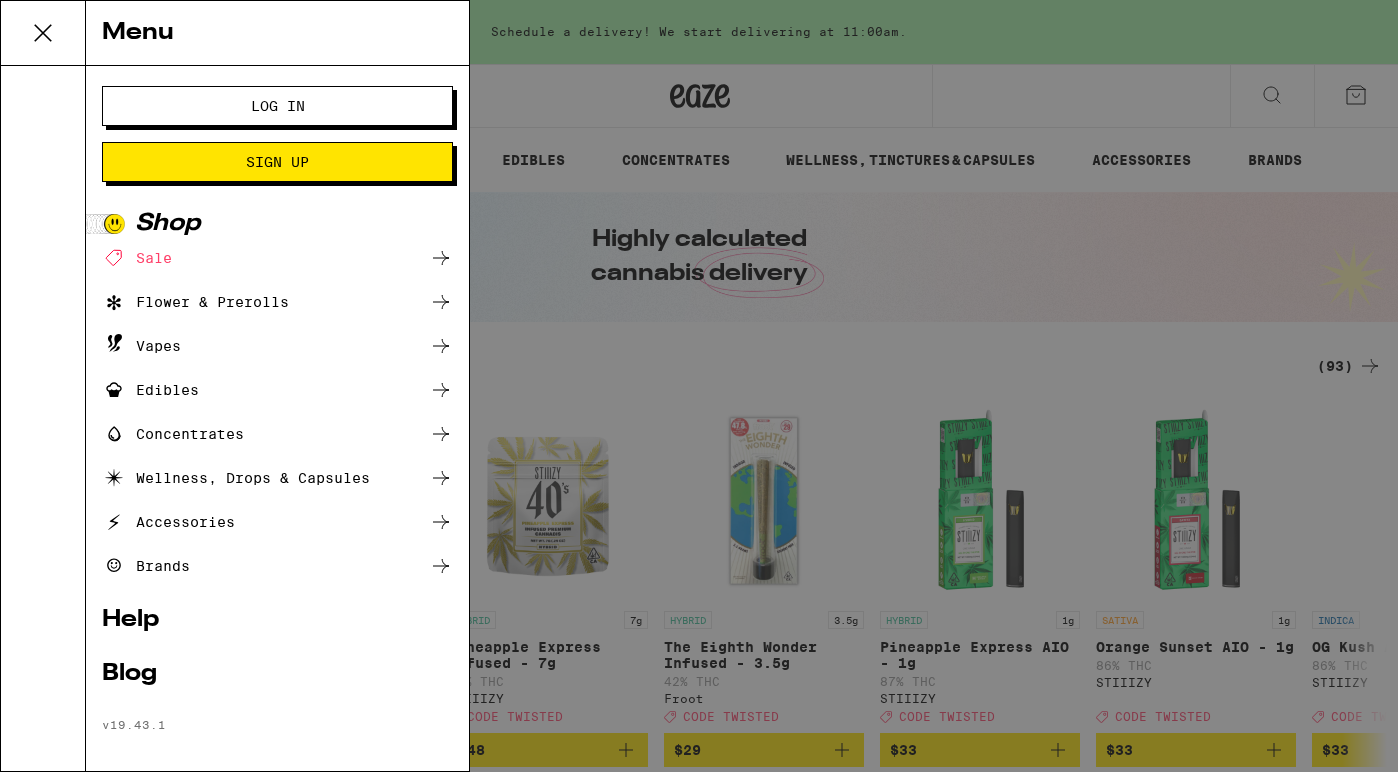 click on "Log In" at bounding box center (277, 106) 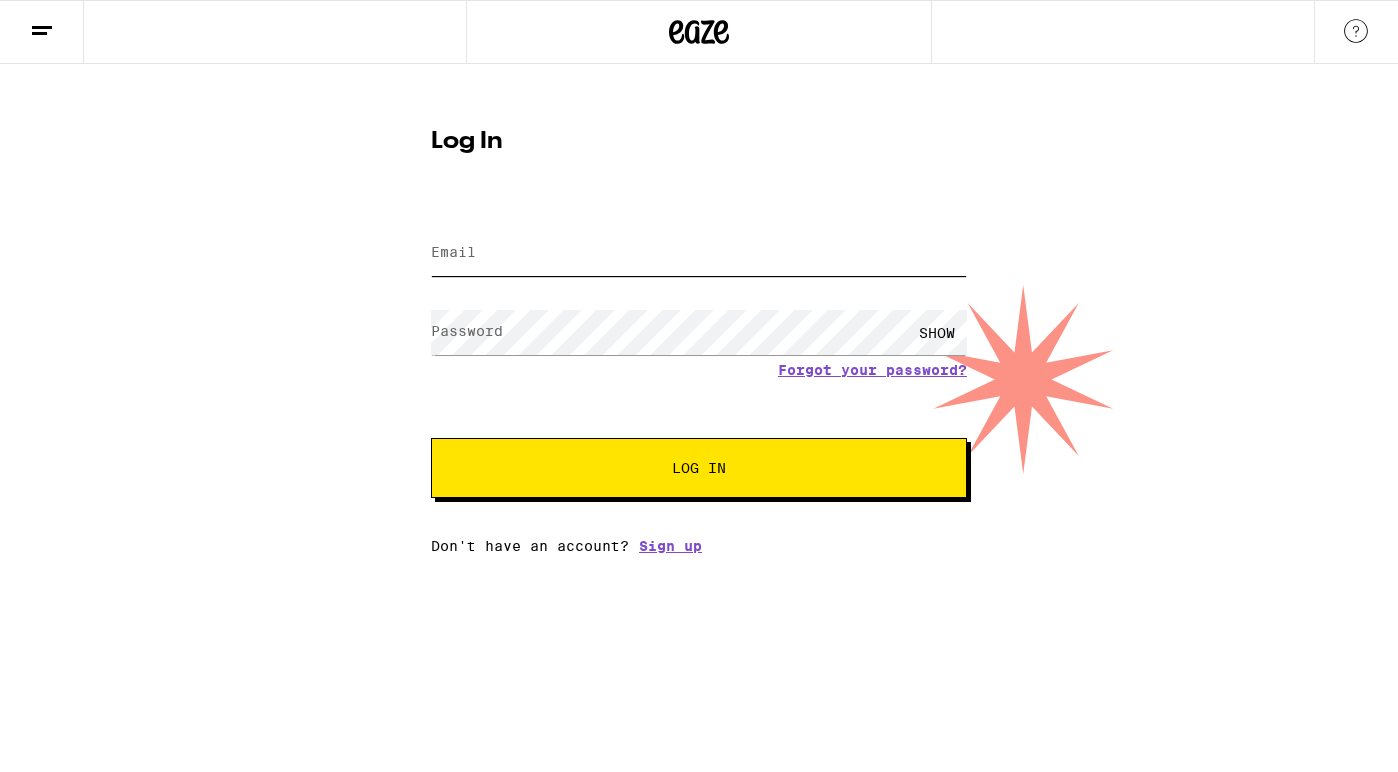 type on "[EMAIL]" 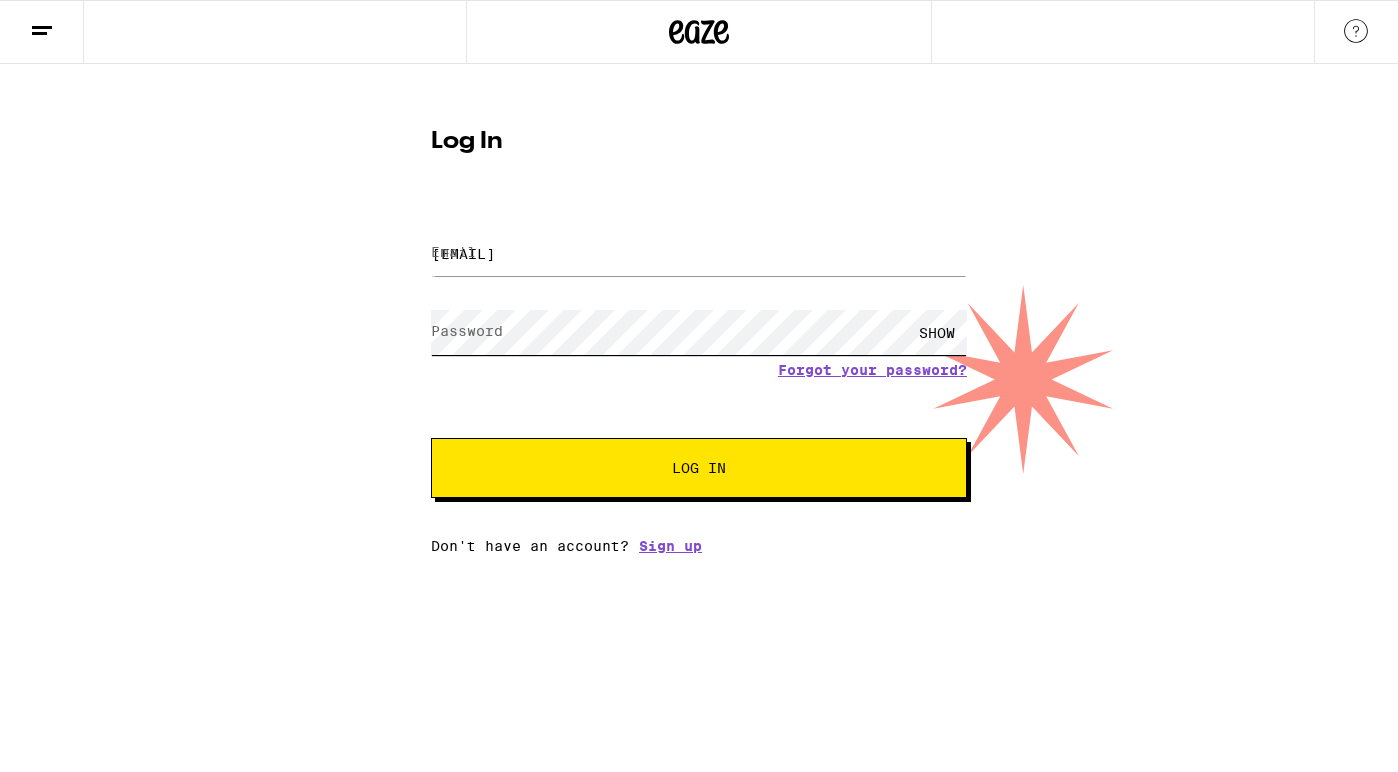 click on "Log In" at bounding box center [699, 468] 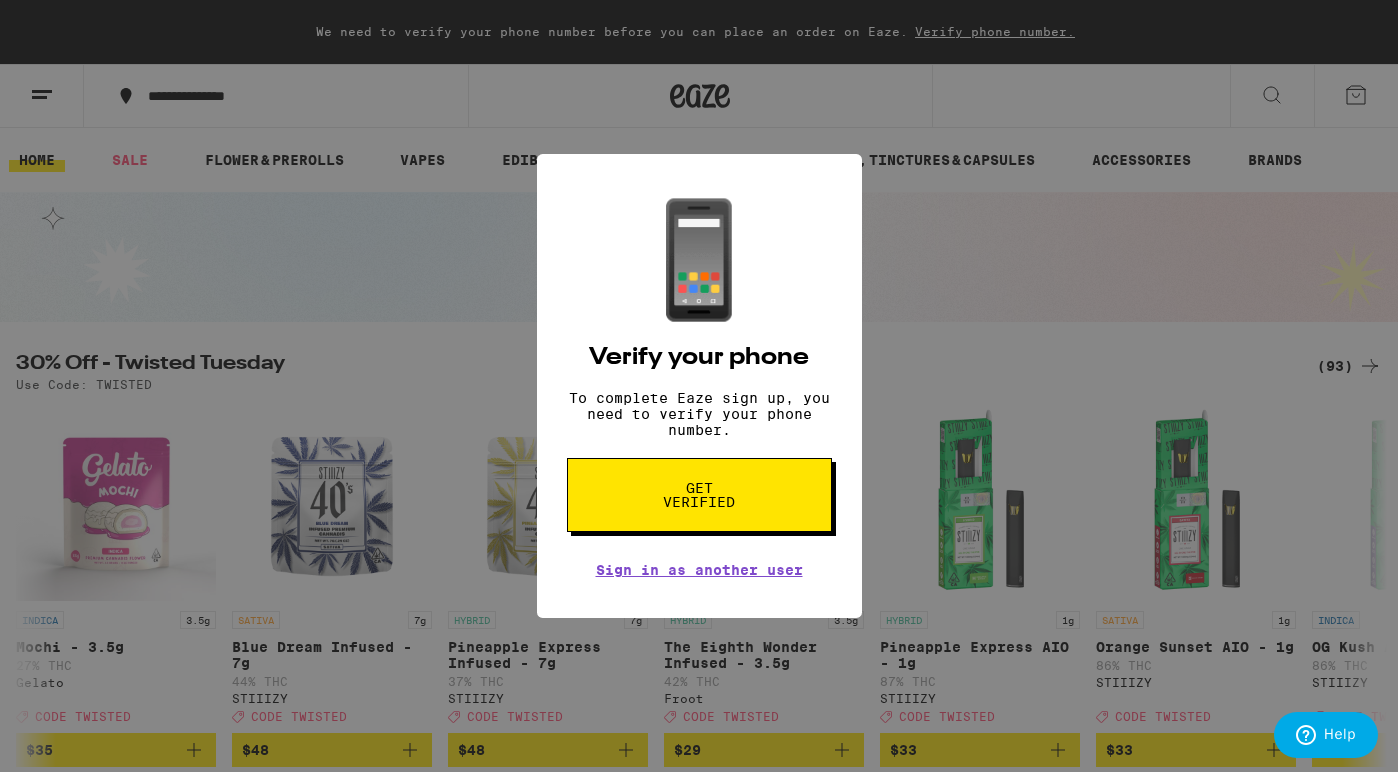 click on "📱 Verify your phone To complete Eaze sign up, you need to verify your phone number. Get verified Sign in as another user" at bounding box center (699, 386) 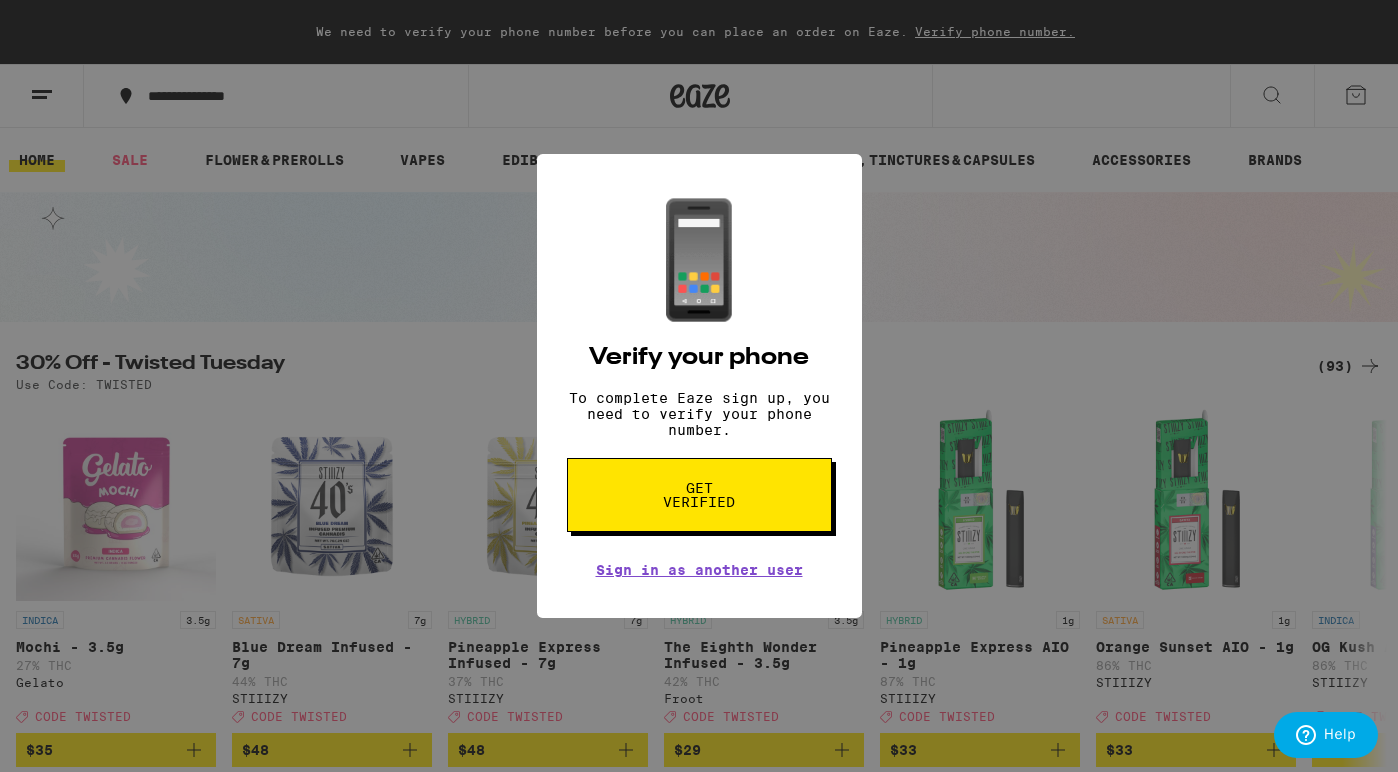 scroll, scrollTop: 215, scrollLeft: 0, axis: vertical 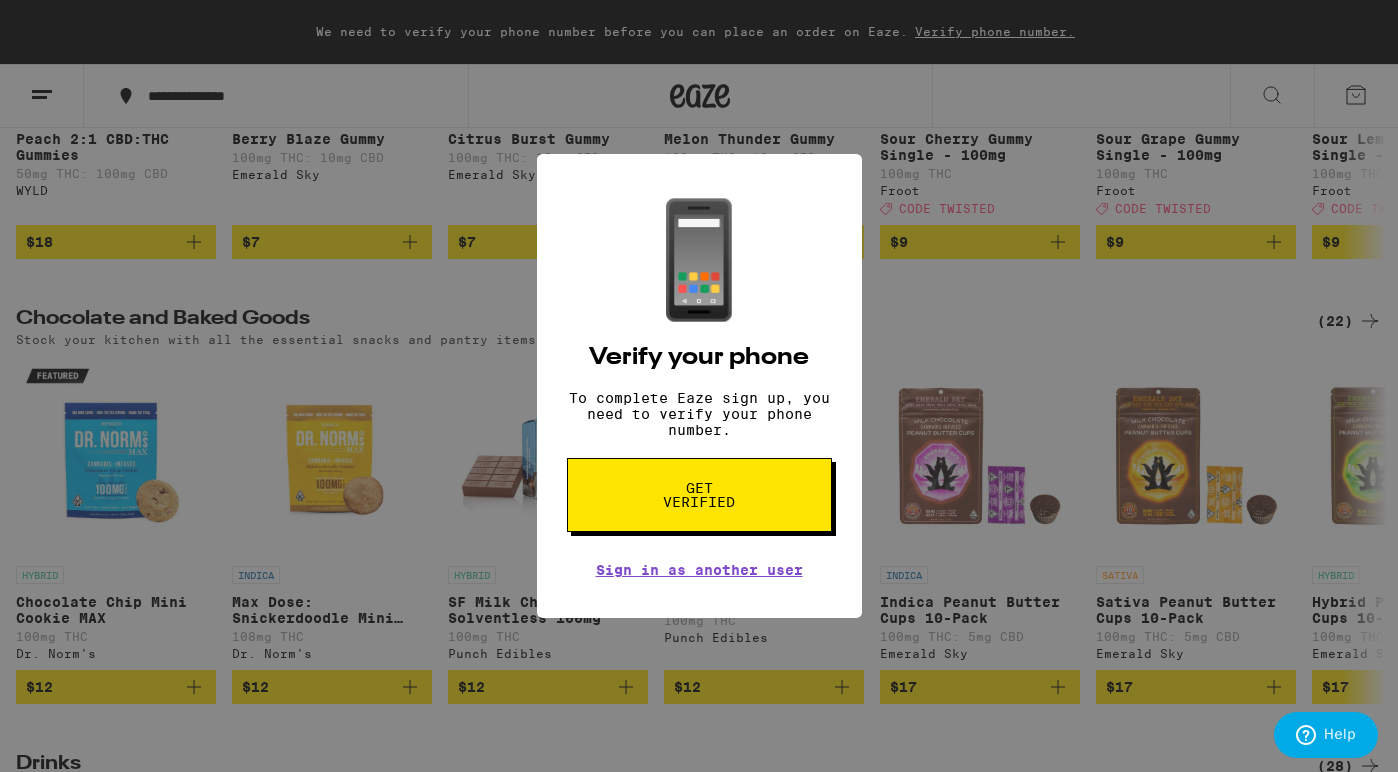 click on "📱 Verify your phone To complete Eaze sign up, you need to verify your phone number. Get verified Sign in as another user" at bounding box center [699, 386] 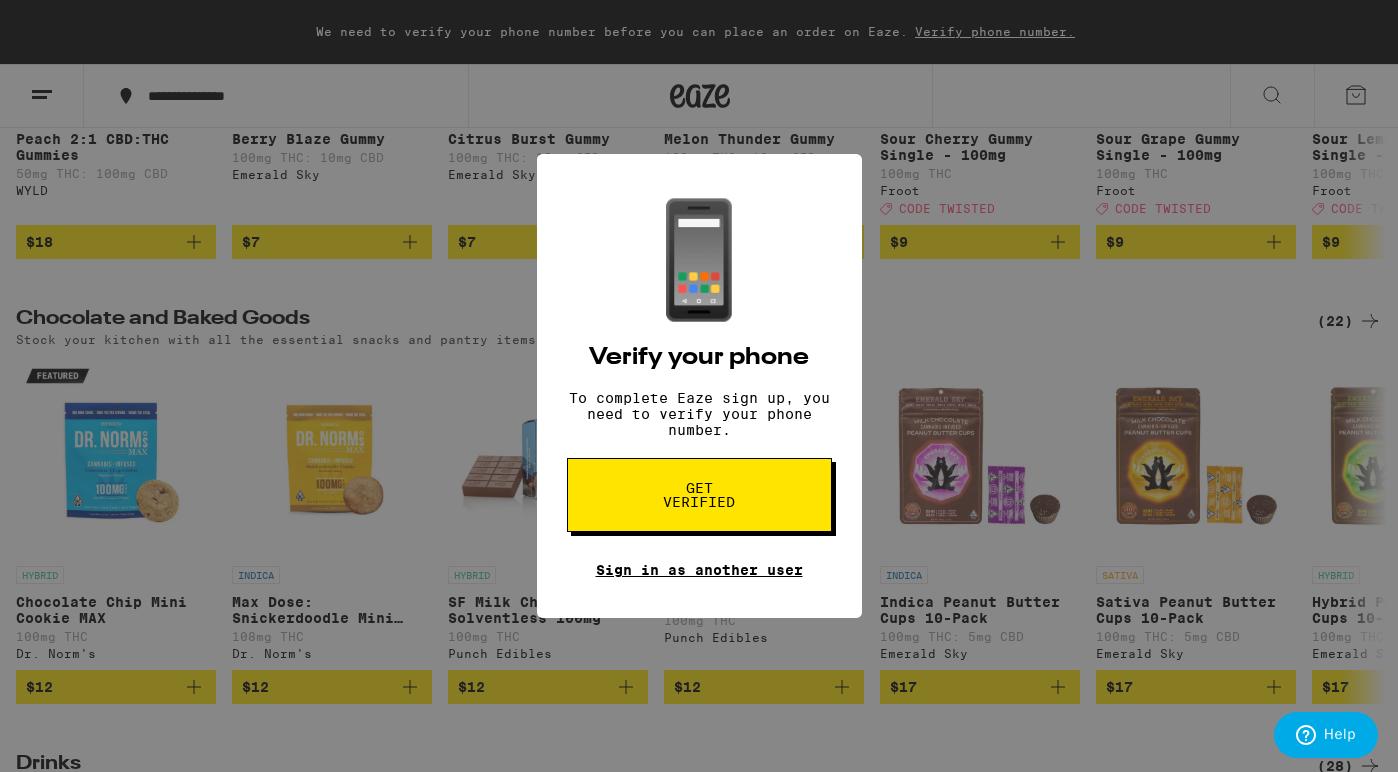 click on "Sign in as another user" at bounding box center [699, 570] 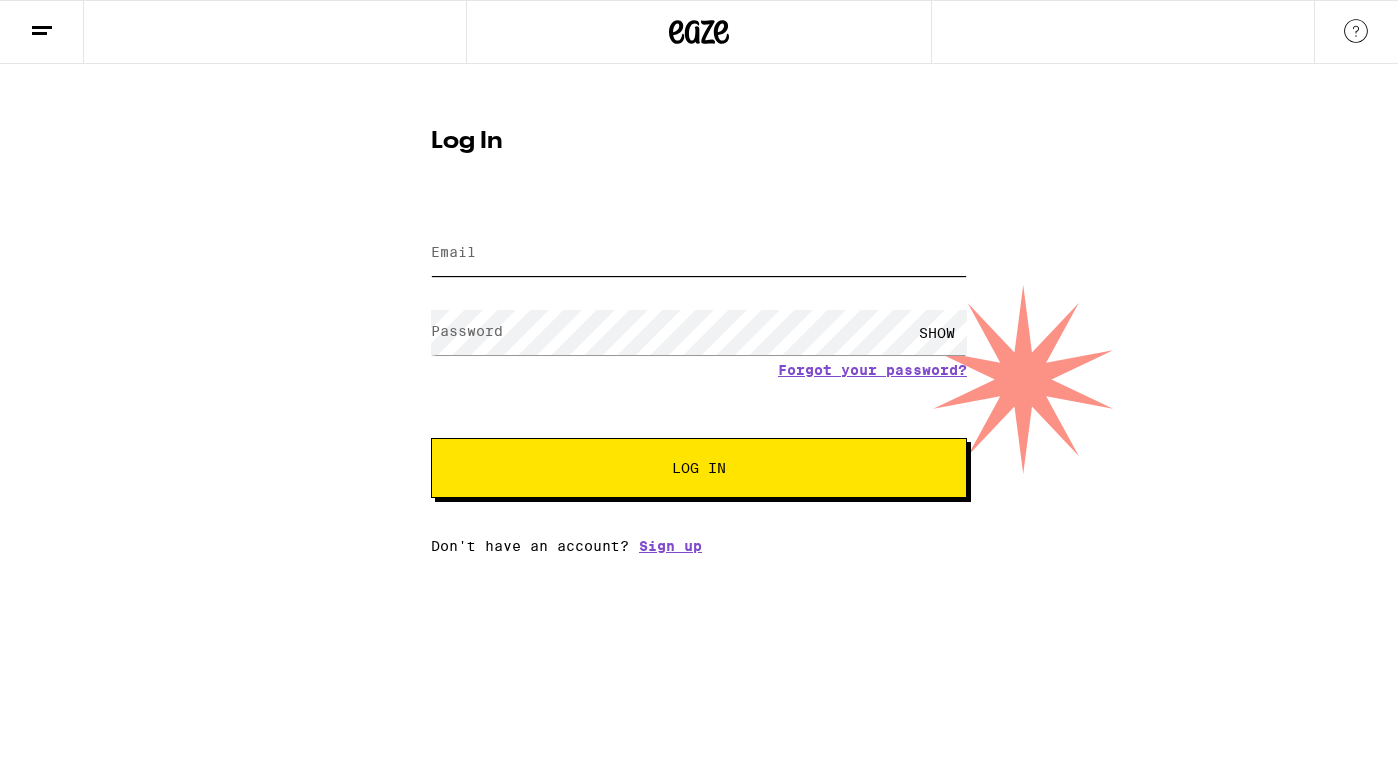 scroll, scrollTop: 0, scrollLeft: 0, axis: both 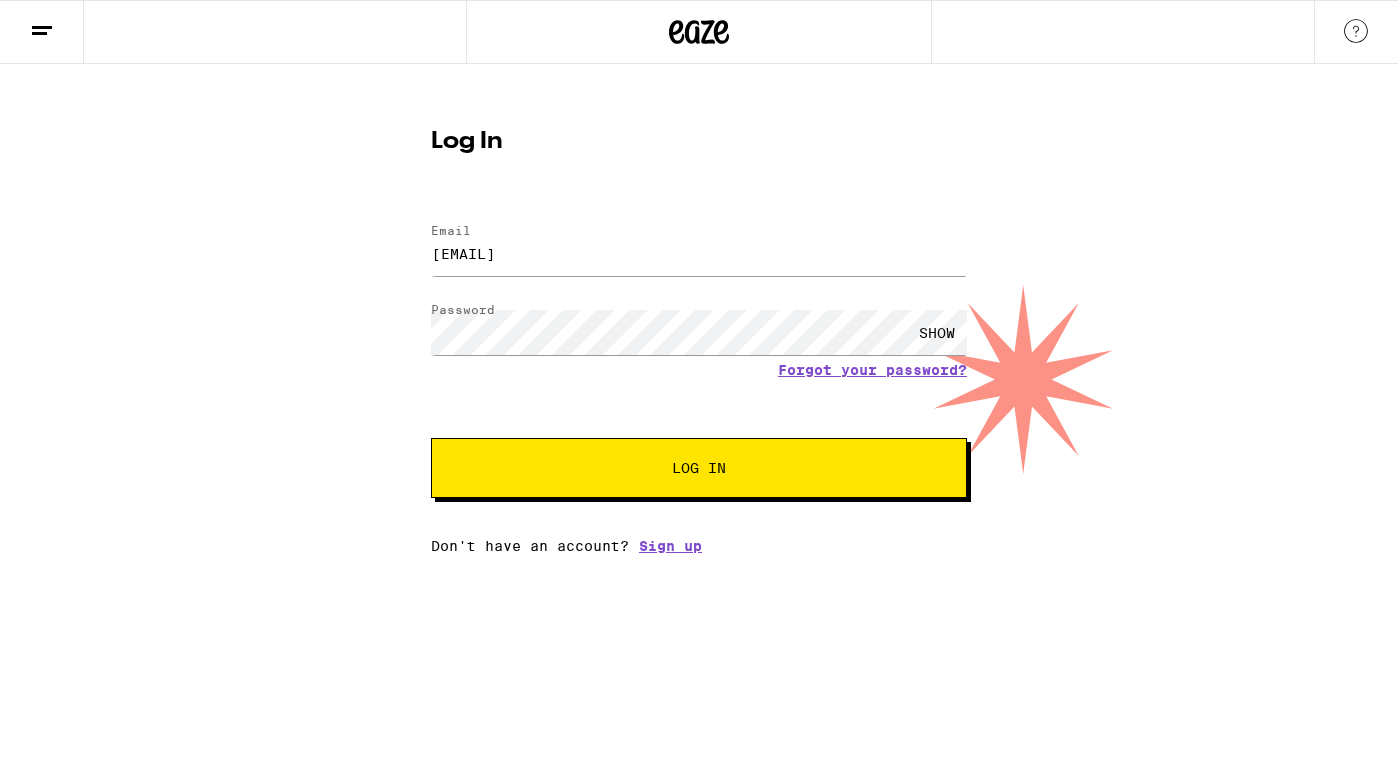 click on "Log In" at bounding box center [699, 468] 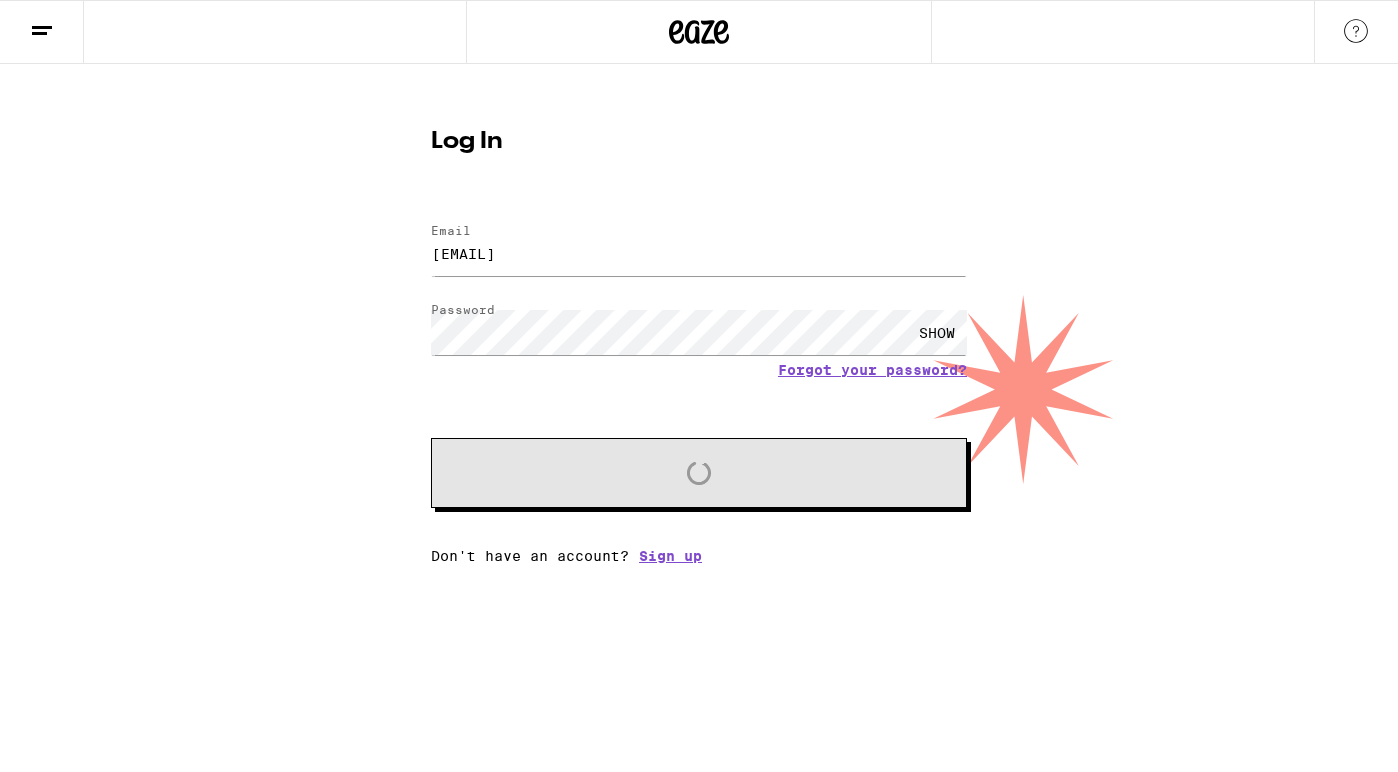 scroll, scrollTop: 0, scrollLeft: 0, axis: both 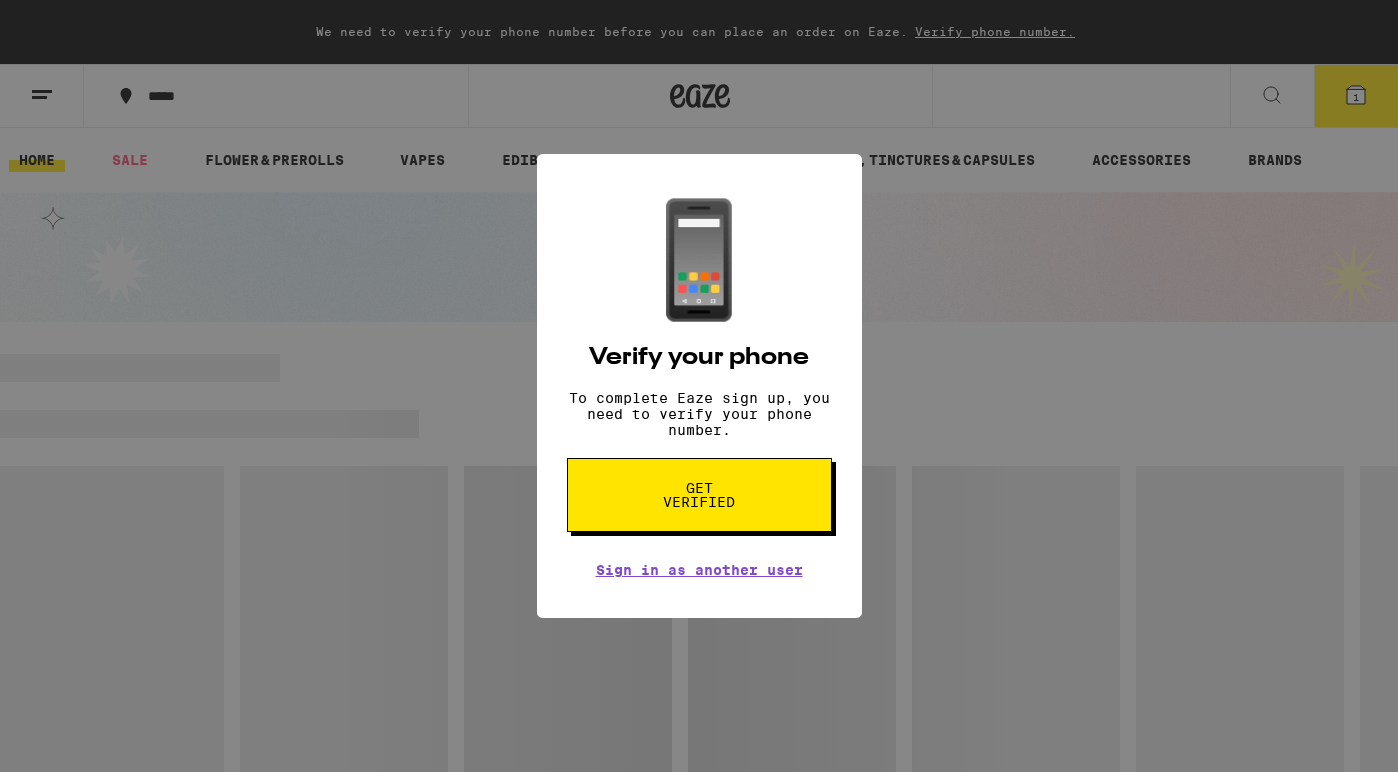 click on "Get verified" at bounding box center (699, 495) 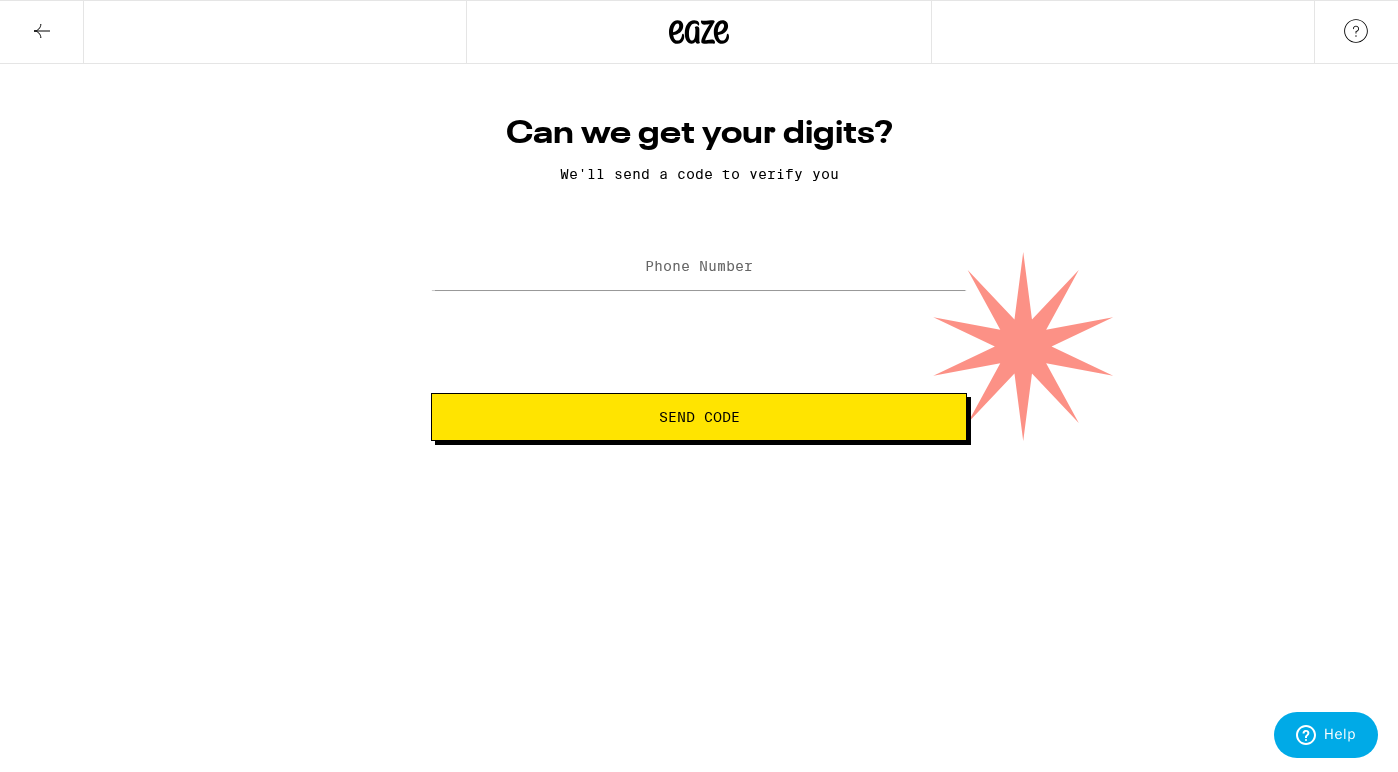 click on "Phone Number" at bounding box center [699, 266] 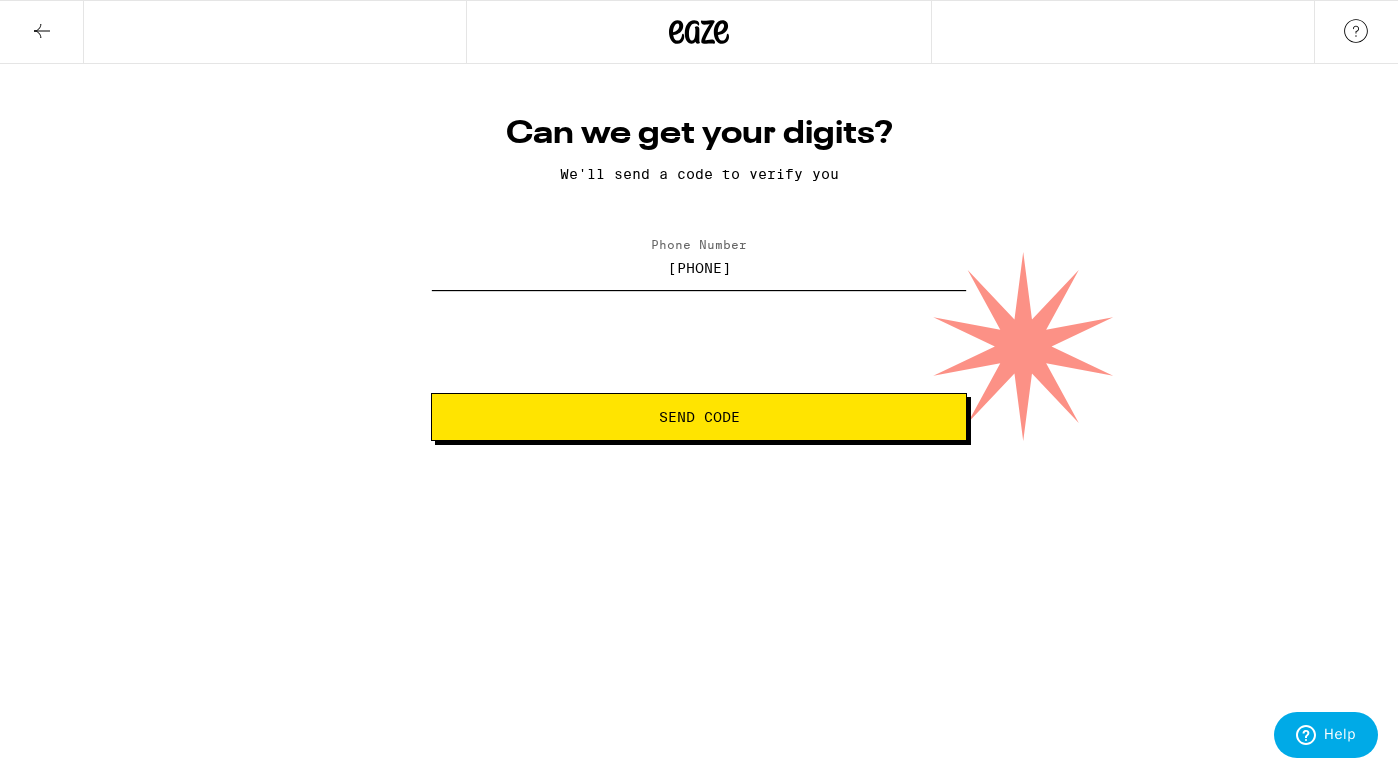 type on "[PHONE]" 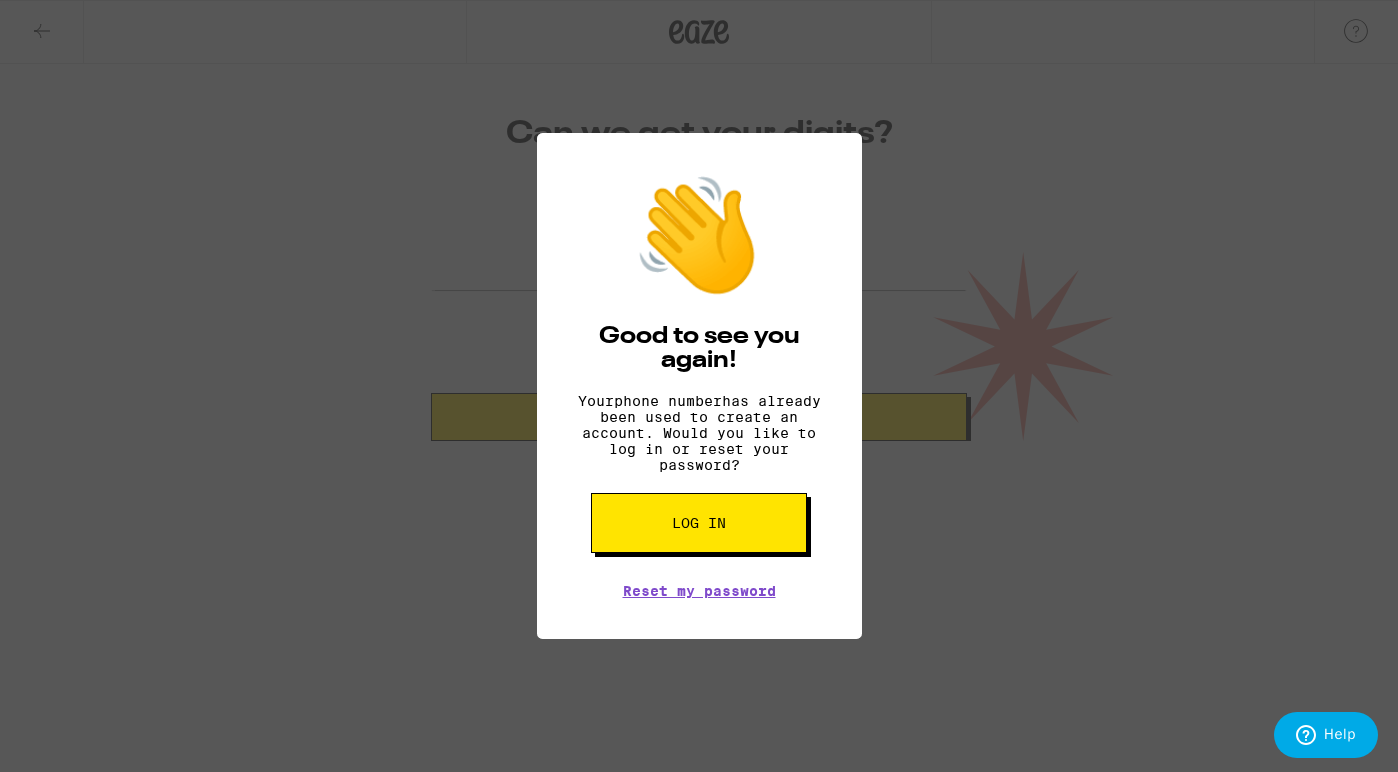 click on "👋 Good to see you again! Your phone number has already been used to create an account. Would you like to log in or reset your password? Log in Reset my password" at bounding box center [699, 386] 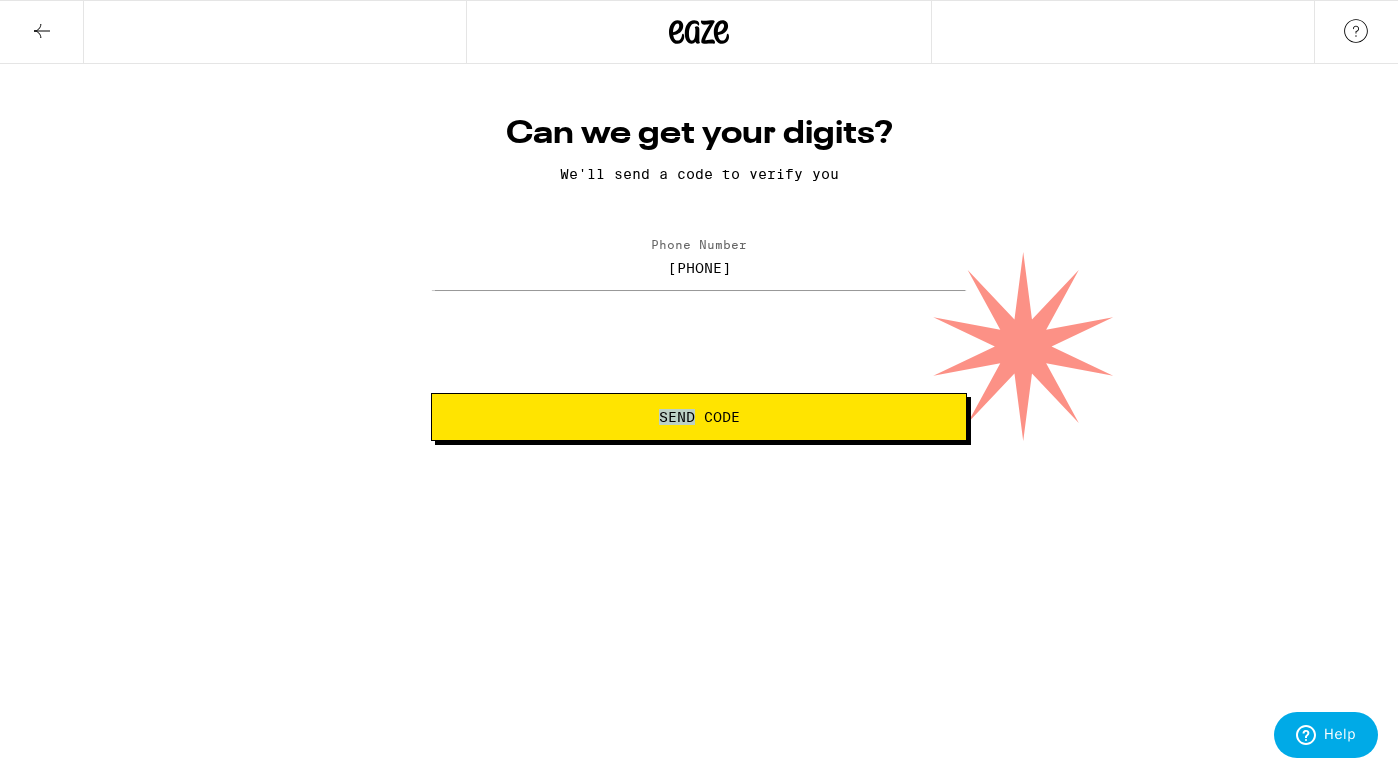 click on "Can we get your digits? We'll send a code to verify you Phone Number ([PHONE]) Send Code" at bounding box center [699, 252] 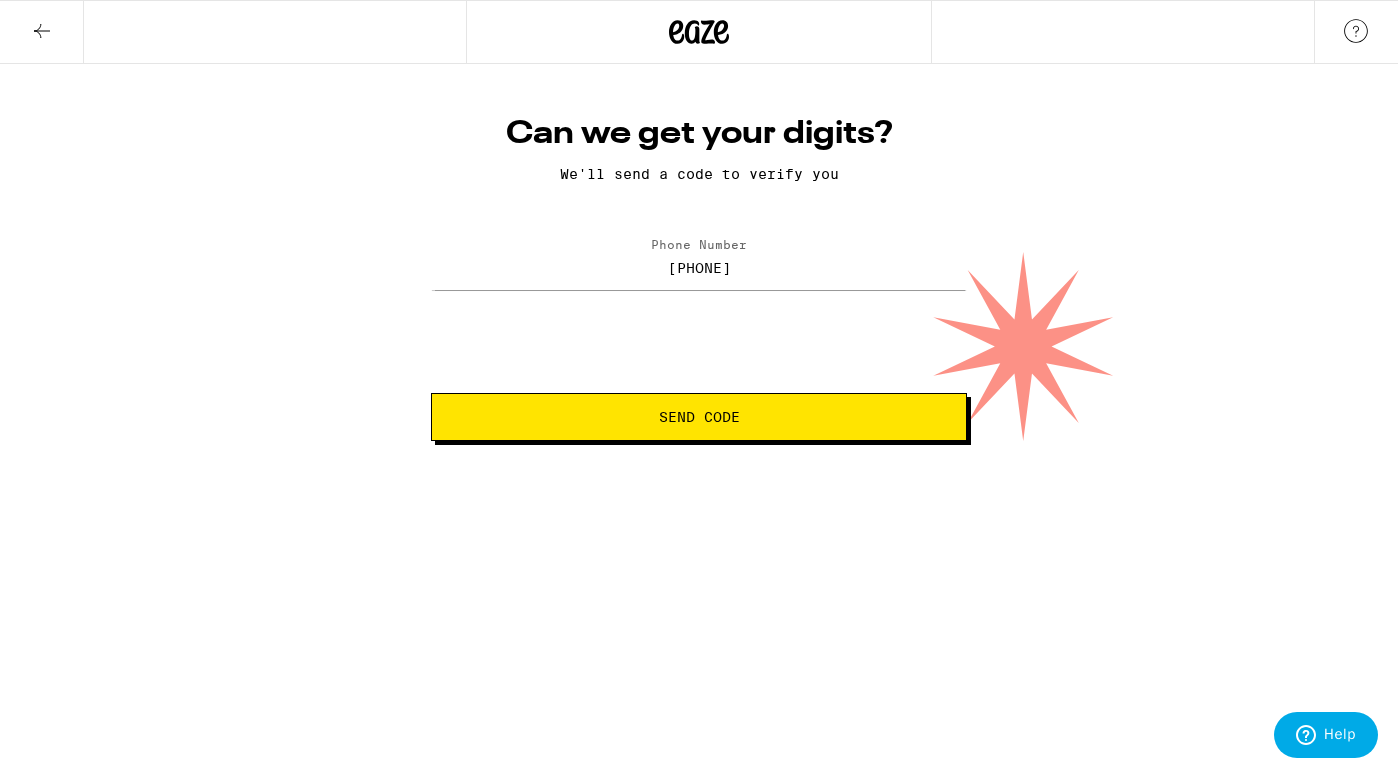 click on "Can we get your digits? We'll send a code to verify you Phone Number ([PHONE]) Send Code" at bounding box center (699, 252) 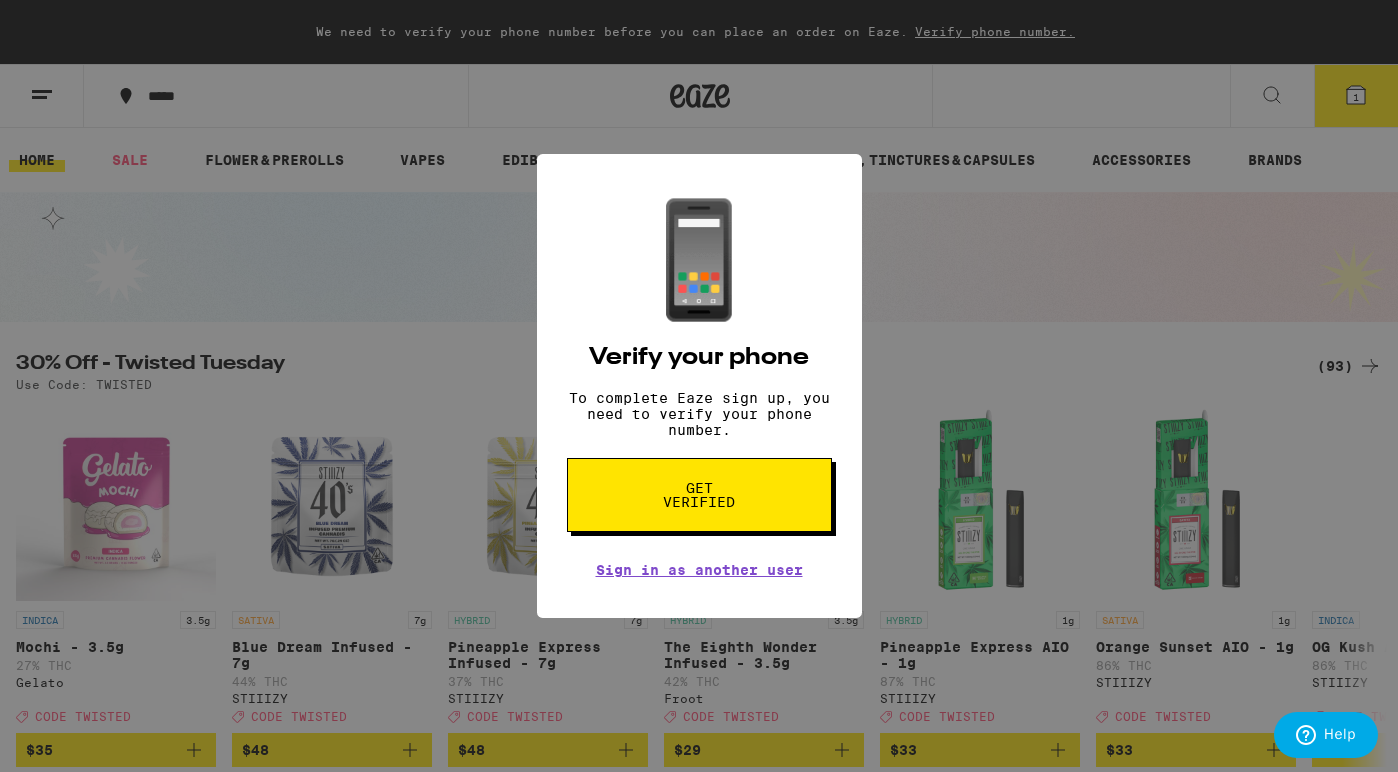 scroll, scrollTop: 0, scrollLeft: 0, axis: both 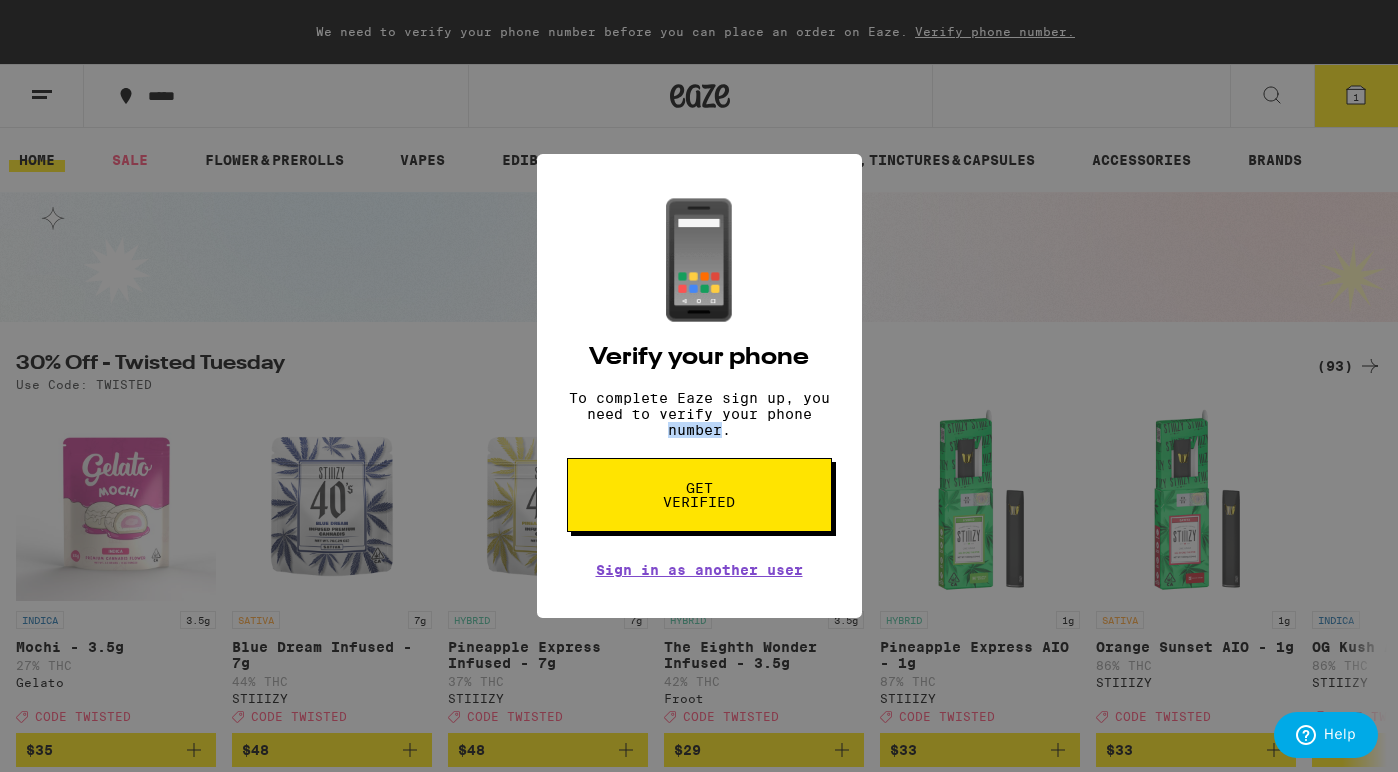 click on "📱 Verify your phone To complete Eaze sign up, you need to verify your phone number. Get verified Sign in as another user" at bounding box center [699, 386] 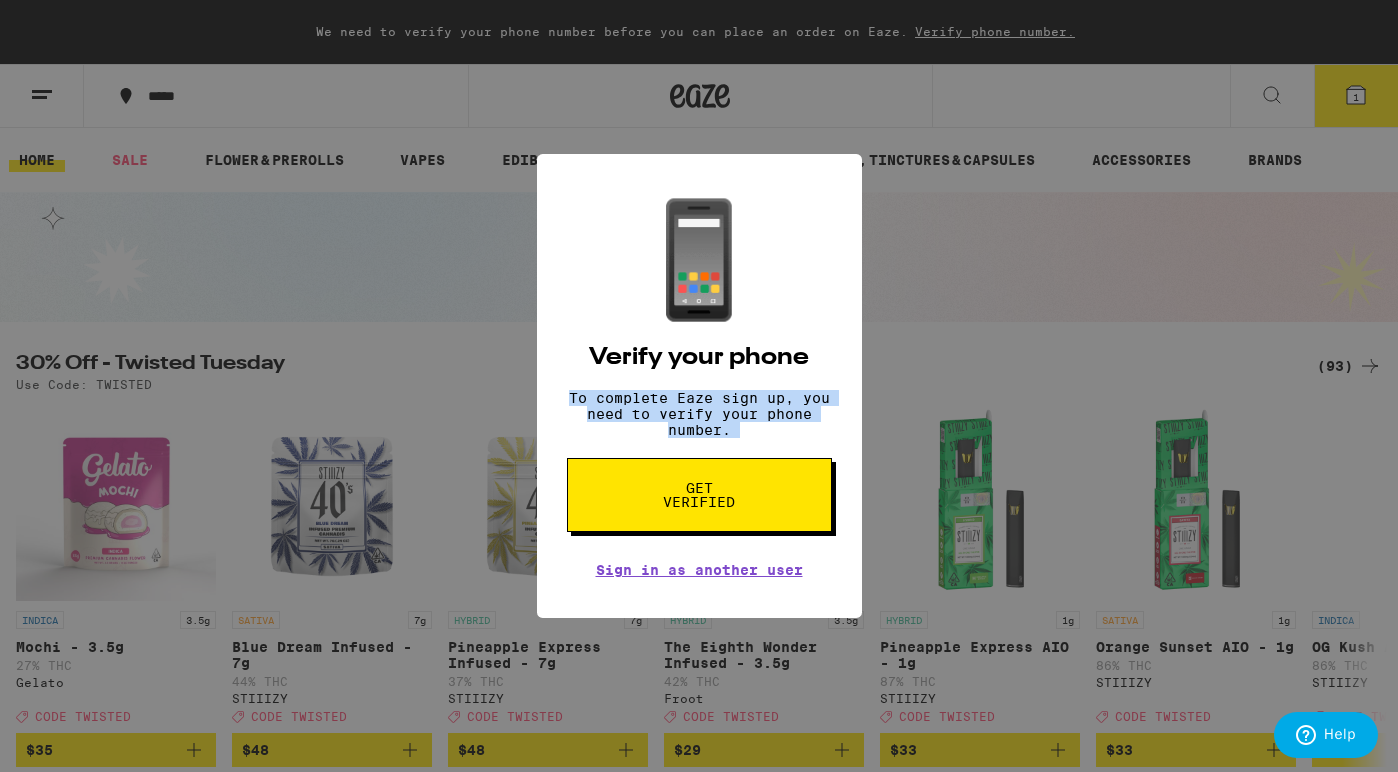 click on "📱 Verify your phone To complete Eaze sign up, you need to verify your phone number. Get verified Sign in as another user" at bounding box center (699, 386) 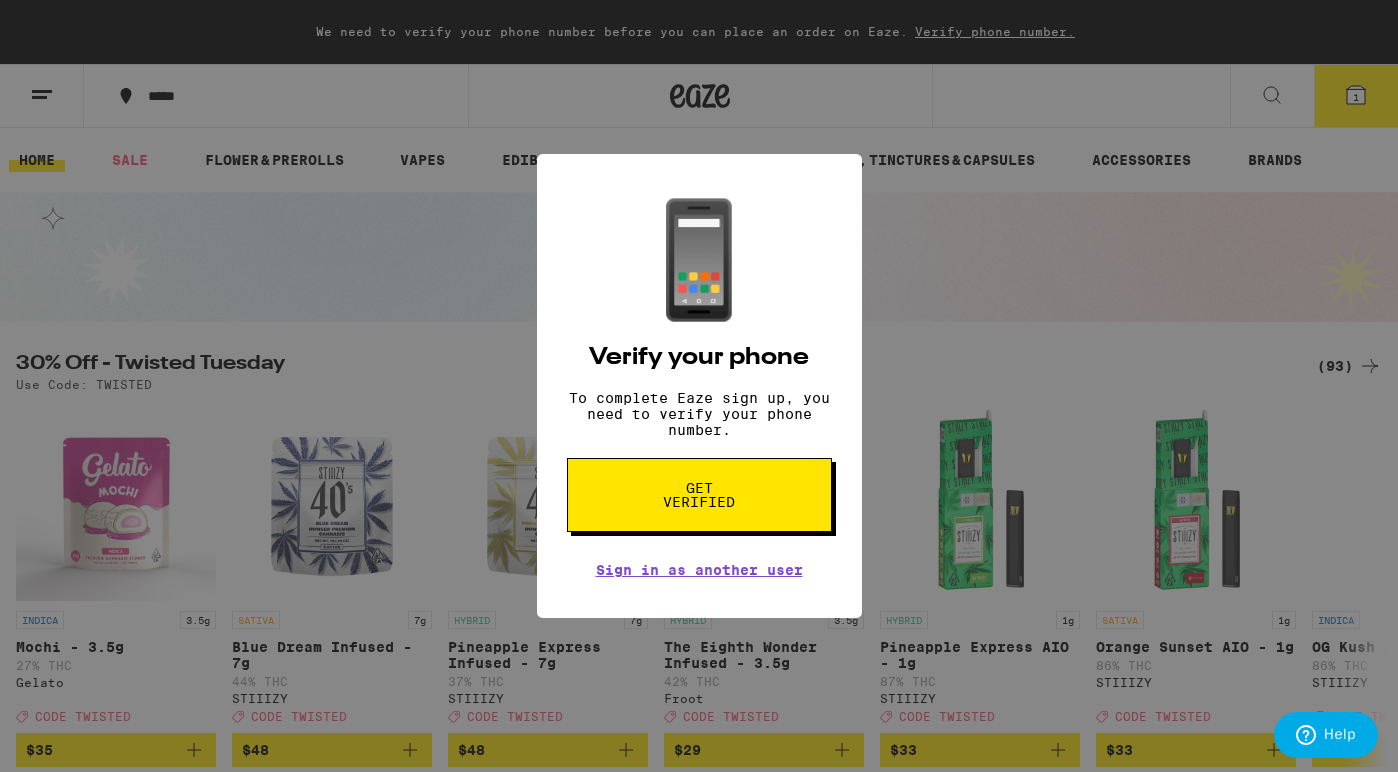 click on "📱 Verify your phone To complete Eaze sign up, you need to verify your phone number. Get verified Sign in as another user" at bounding box center [699, 386] 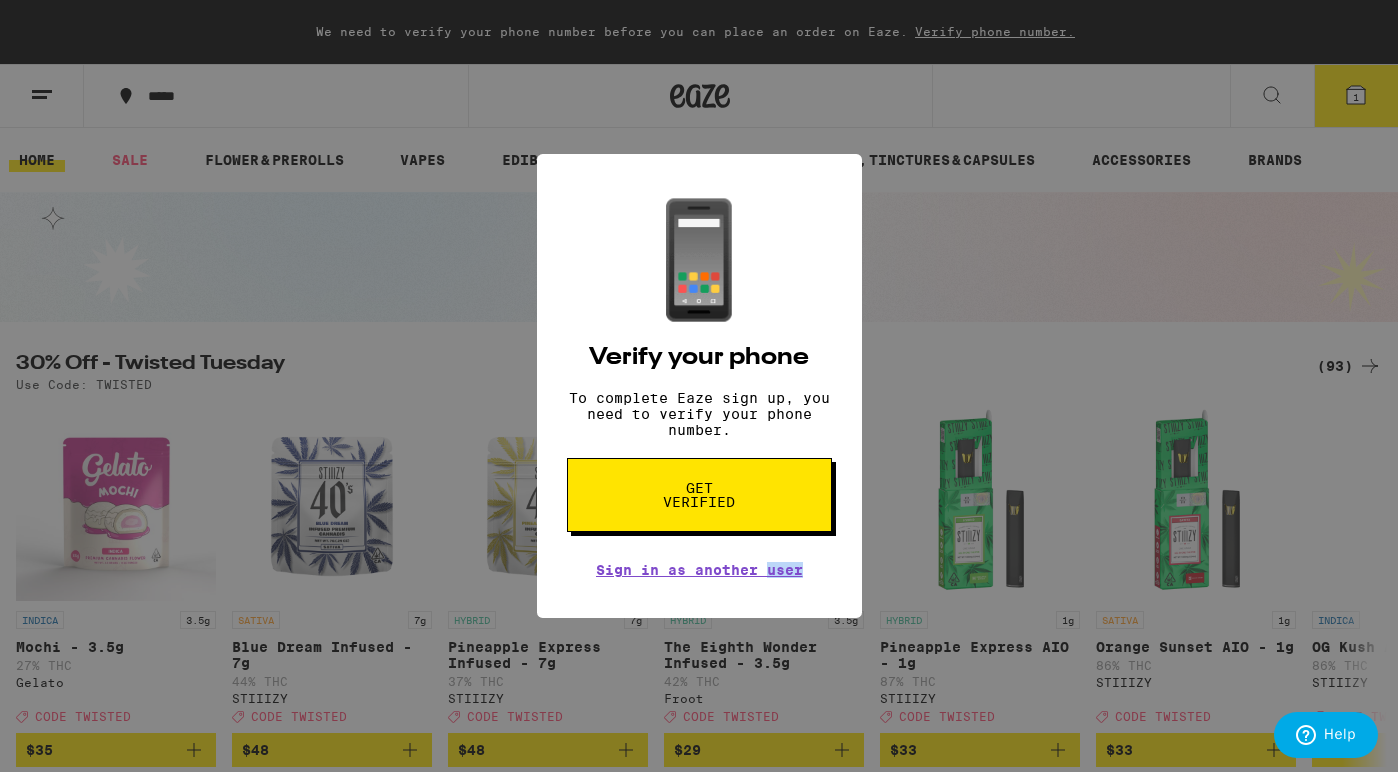 click on "📱 Verify your phone To complete Eaze sign up, you need to verify your phone number. Get verified Sign in as another user" at bounding box center [699, 386] 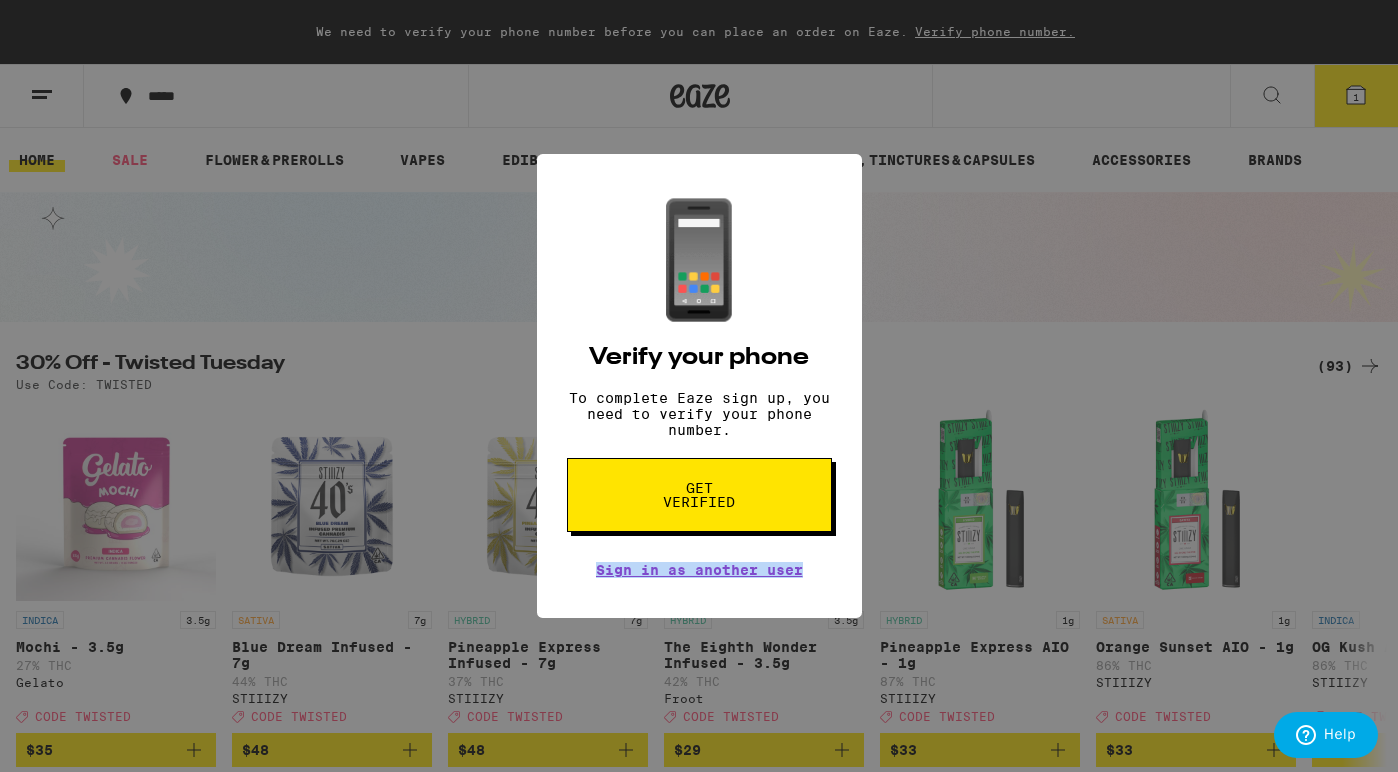 click on "📱 Verify your phone To complete Eaze sign up, you need to verify your phone number. Get verified Sign in as another user" at bounding box center [699, 386] 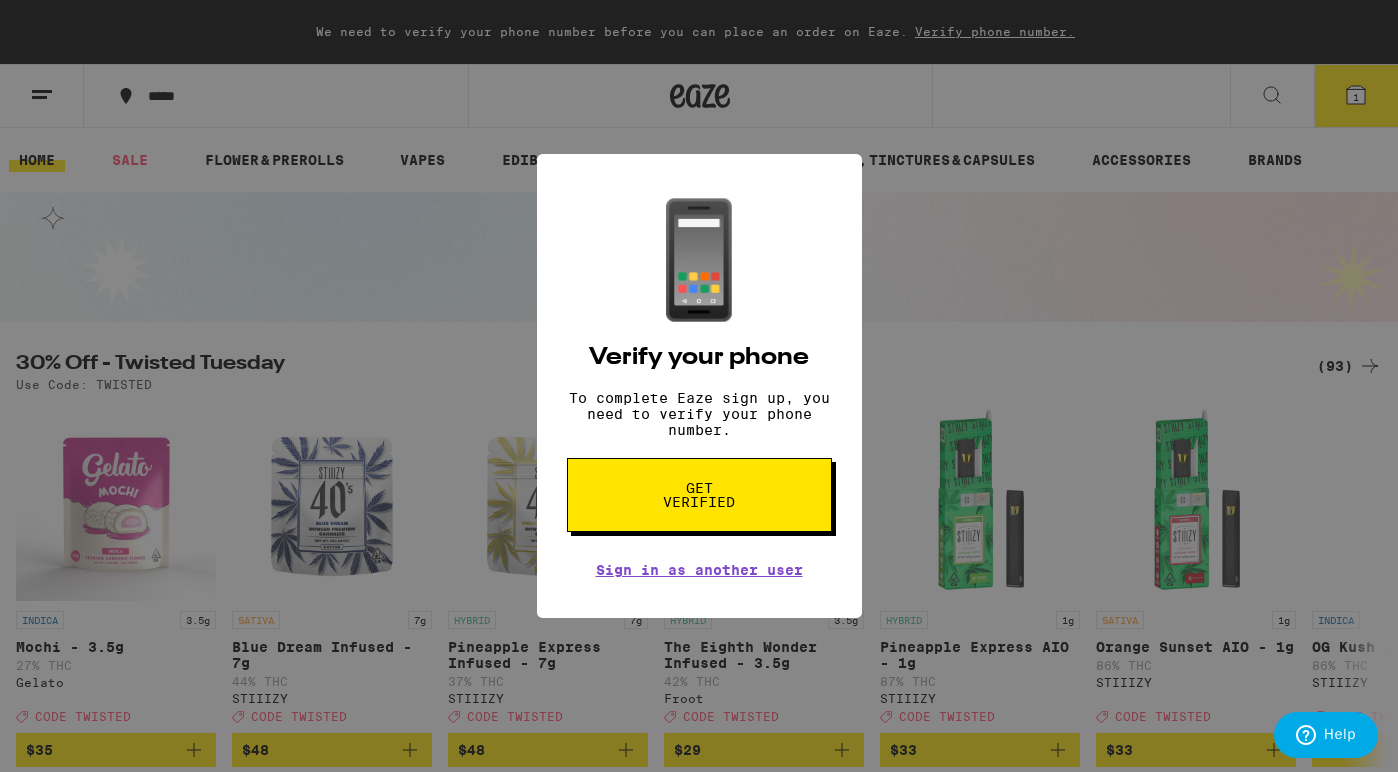 click on "📱 Verify your phone To complete Eaze sign up, you need to verify your phone number. Get verified Sign in as another user" at bounding box center (699, 386) 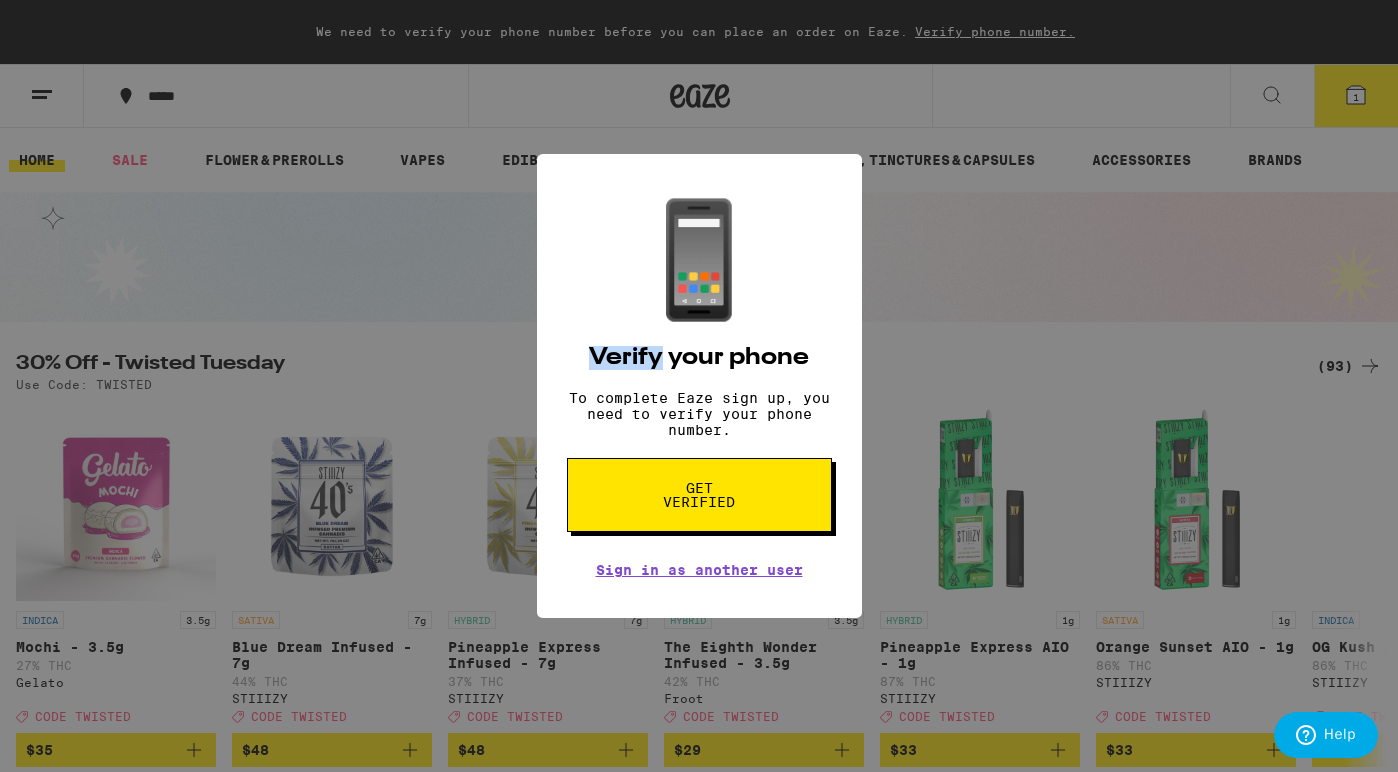 click on "📱 Verify your phone To complete Eaze sign up, you need to verify your phone number. Get verified Sign in as another user" at bounding box center (699, 386) 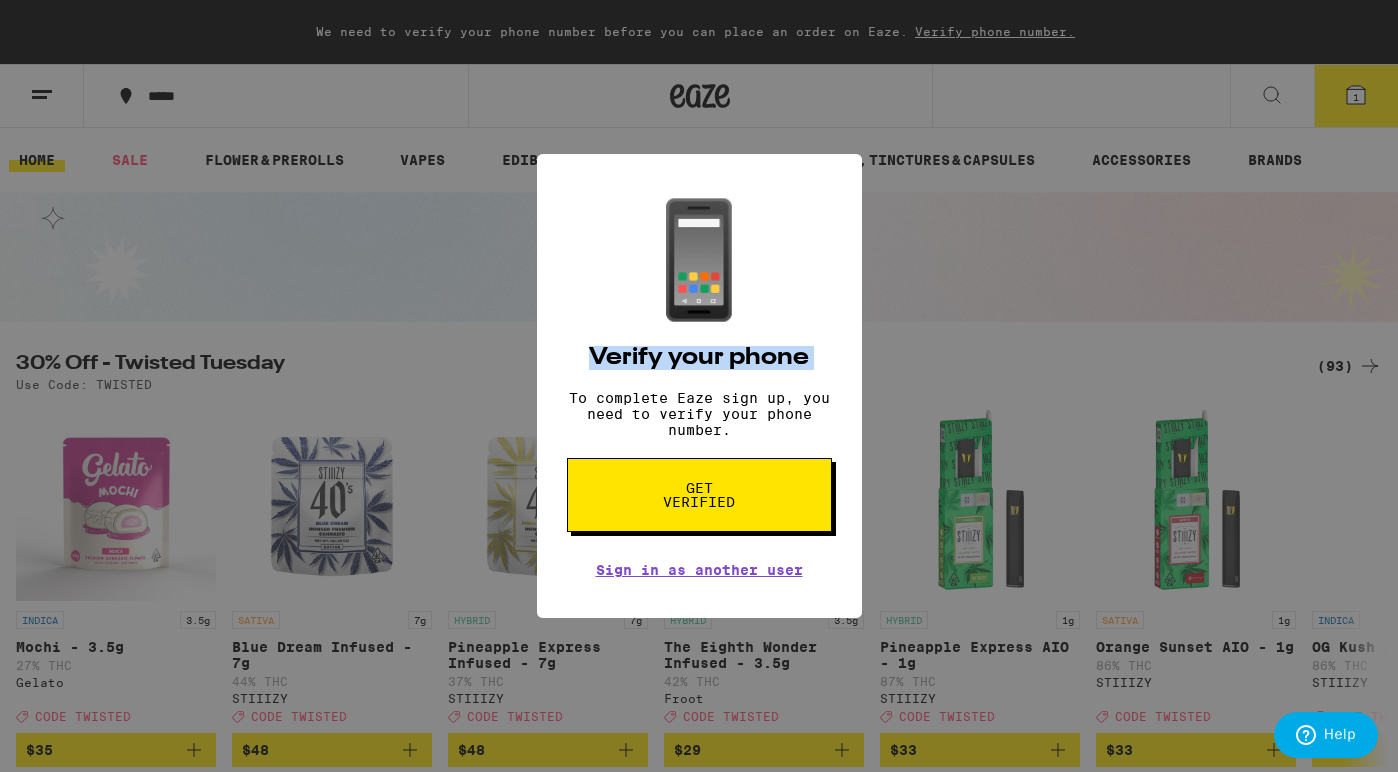 click on "📱 Verify your phone To complete Eaze sign up, you need to verify your phone number. Get verified Sign in as another user" at bounding box center (699, 386) 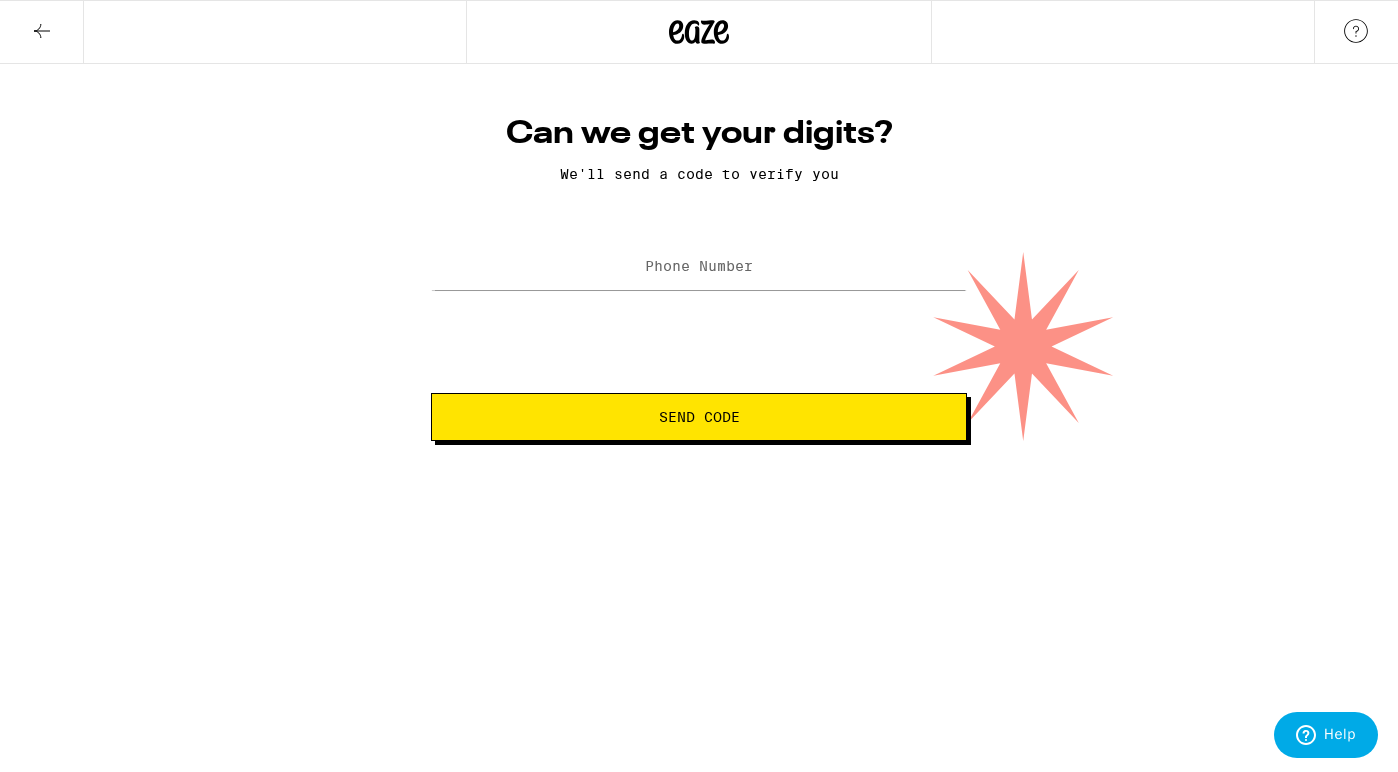 click on "Can we get your digits? We'll send a code to verify you Phone Number Send Code
Weed Delivery | Buy THC and CBD Edibles, Vapes, and more on Eaze" at bounding box center (699, 220) 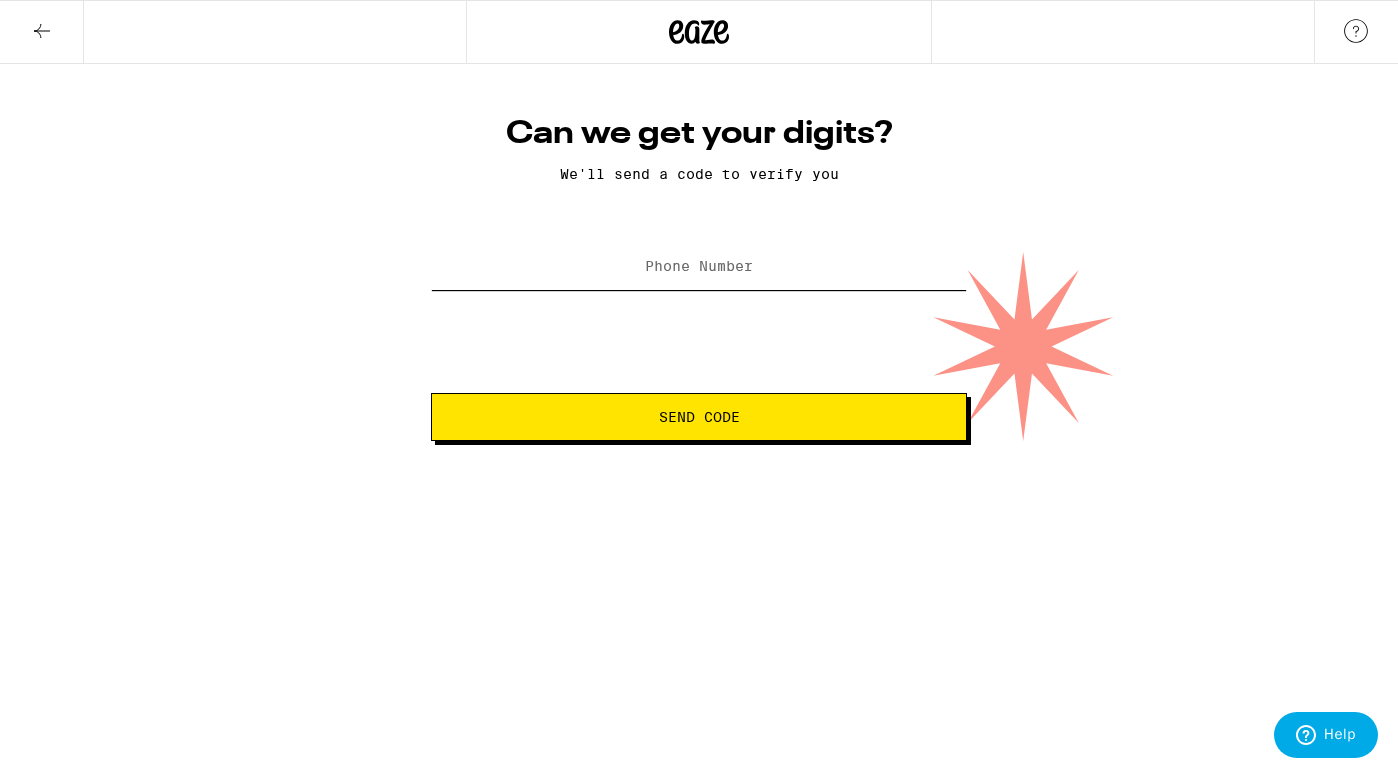 click on "Phone Number" at bounding box center [699, 267] 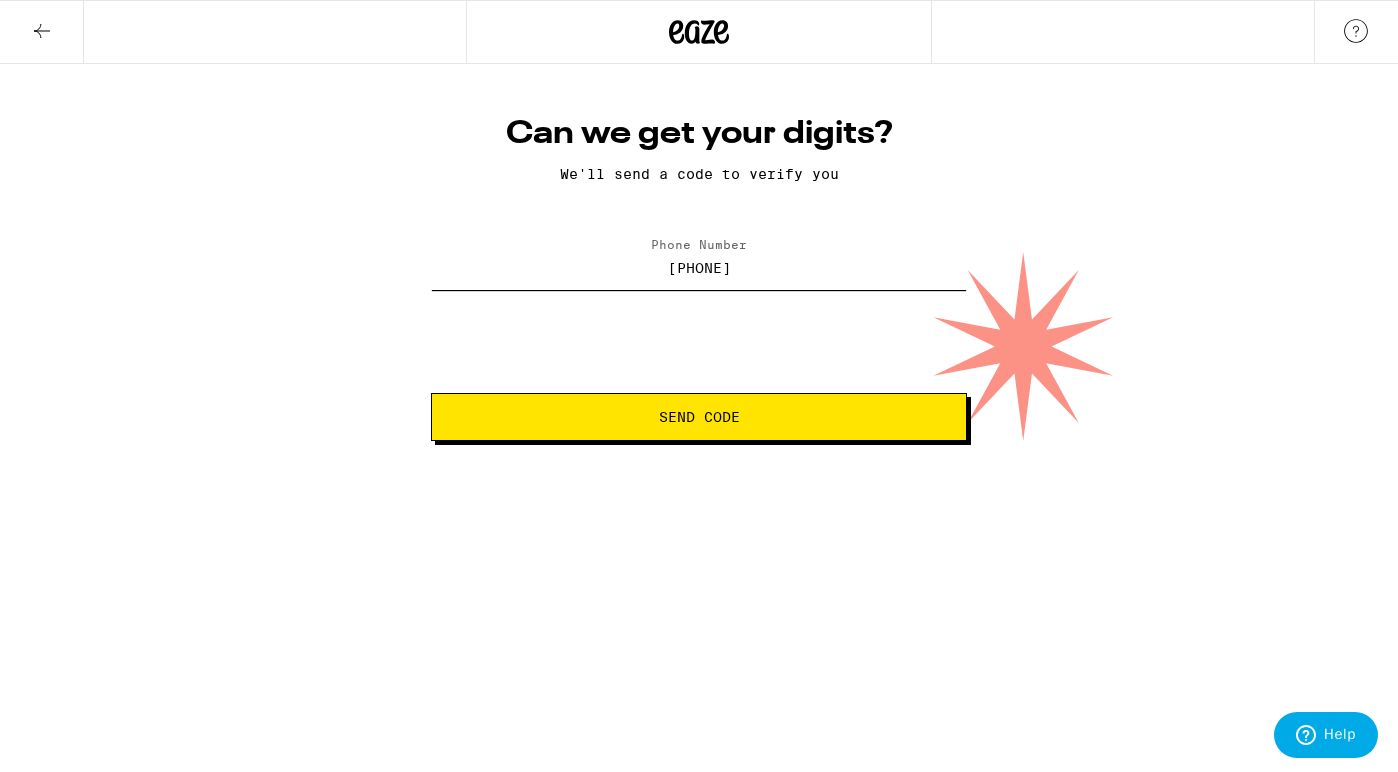 type on "[PHONE]" 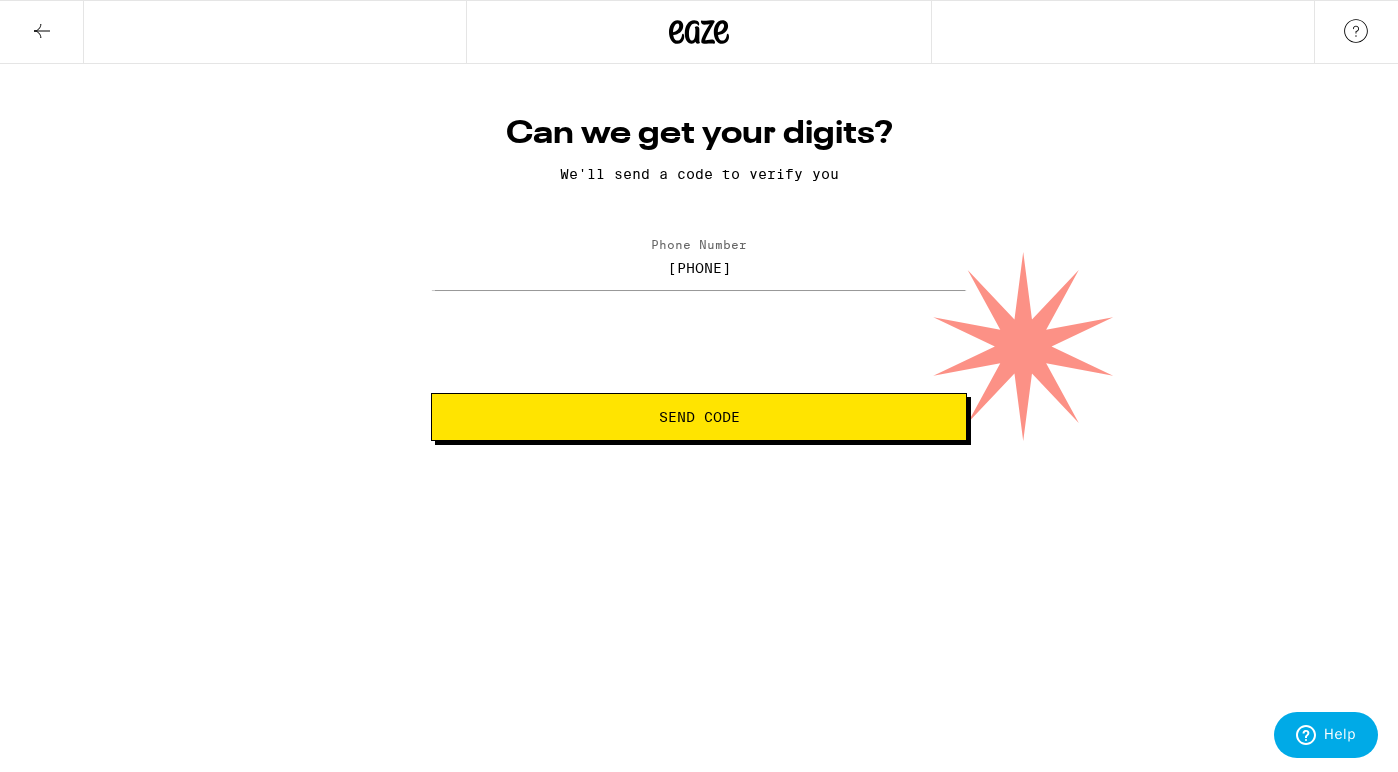 click 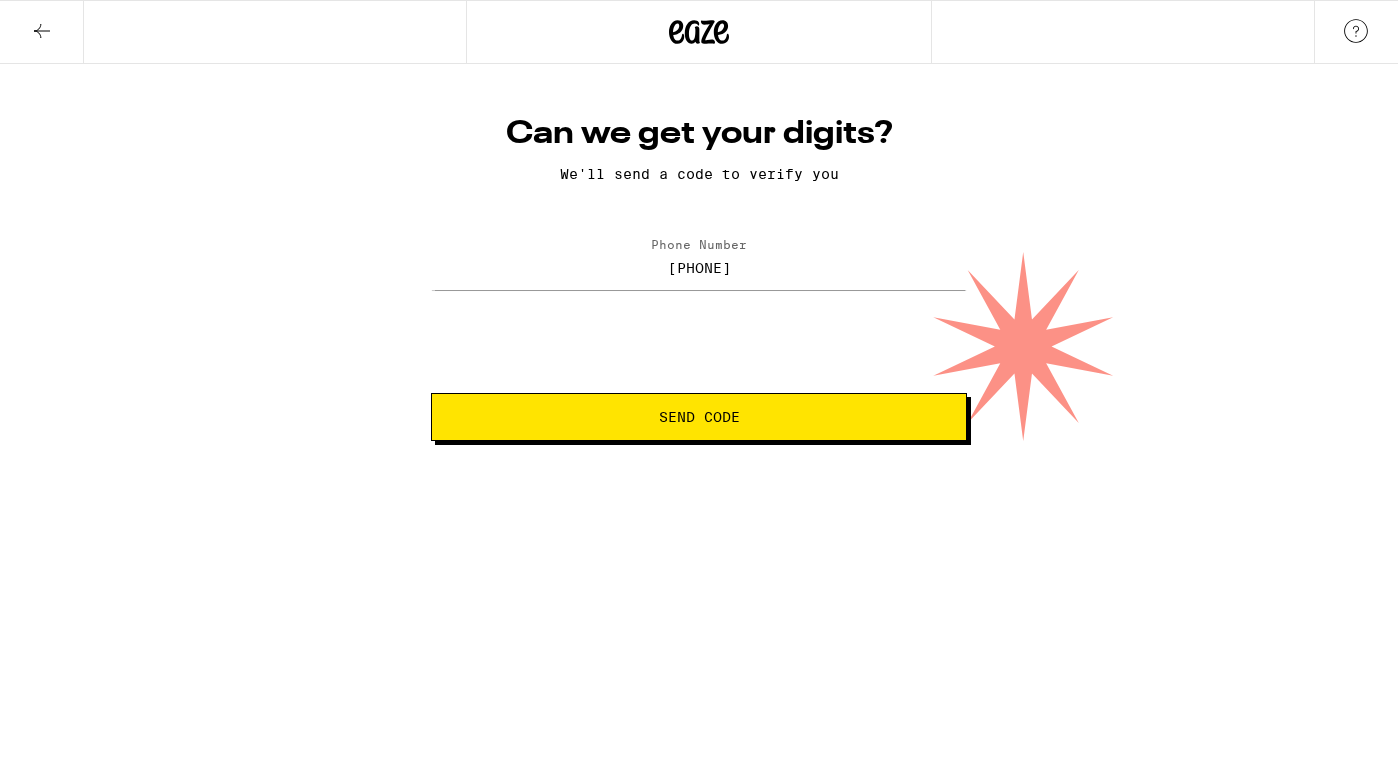 scroll, scrollTop: 0, scrollLeft: 0, axis: both 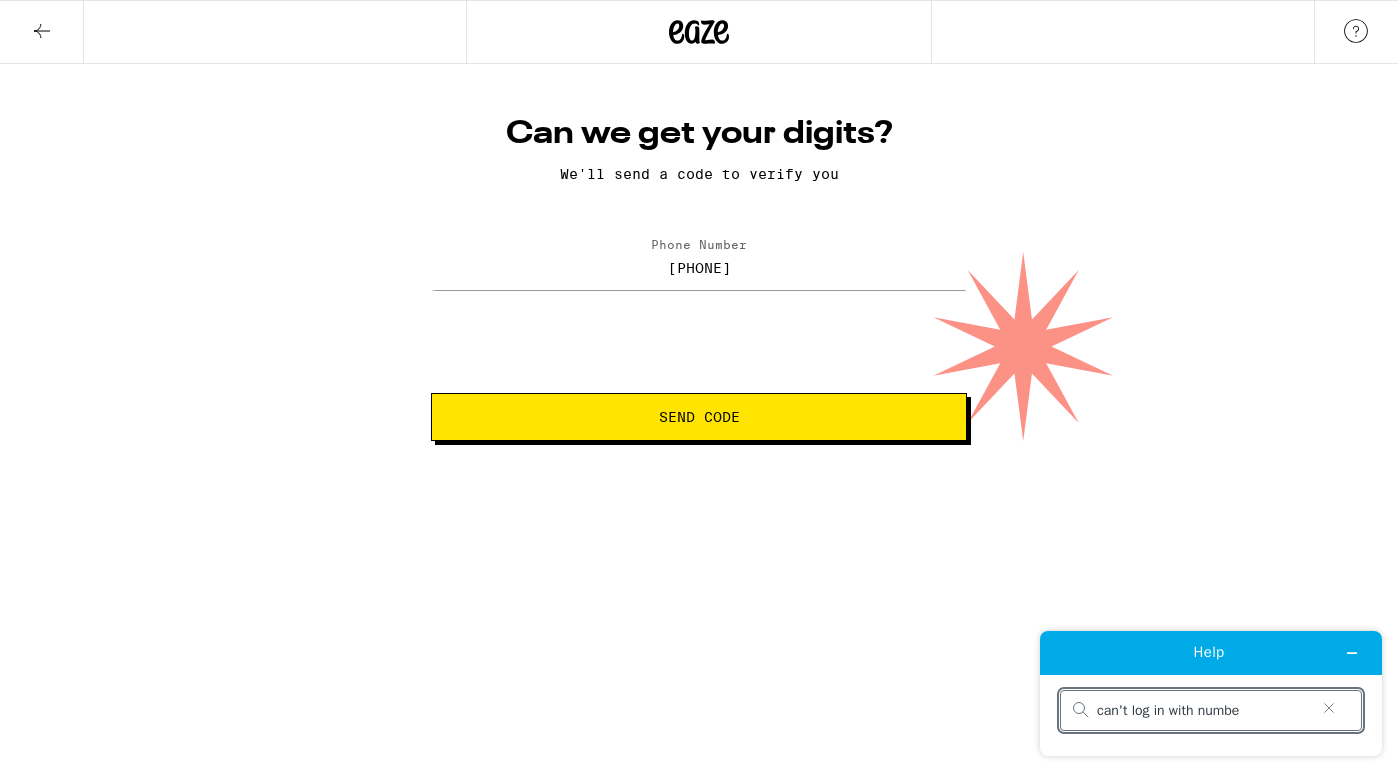 type on "can't log in with number" 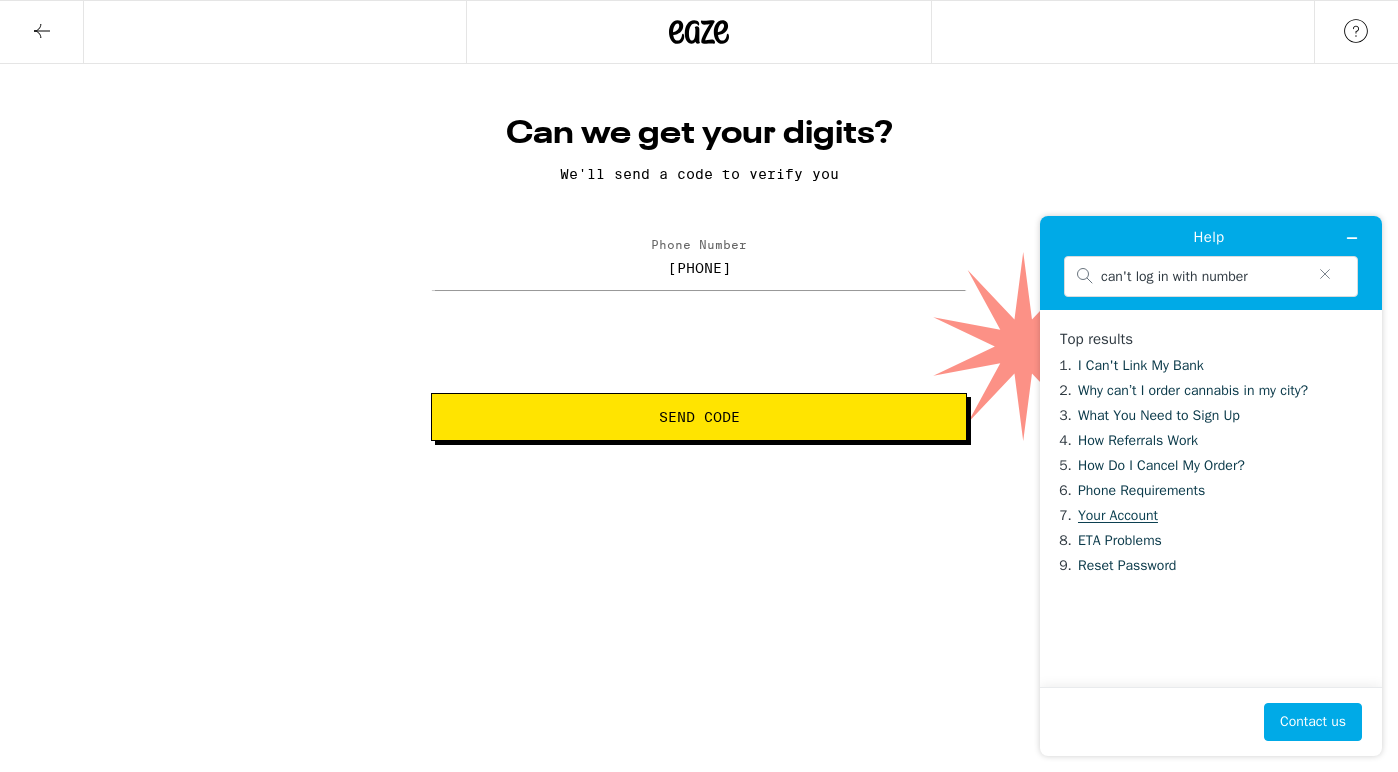 click on "Your Account" at bounding box center (1118, 515) 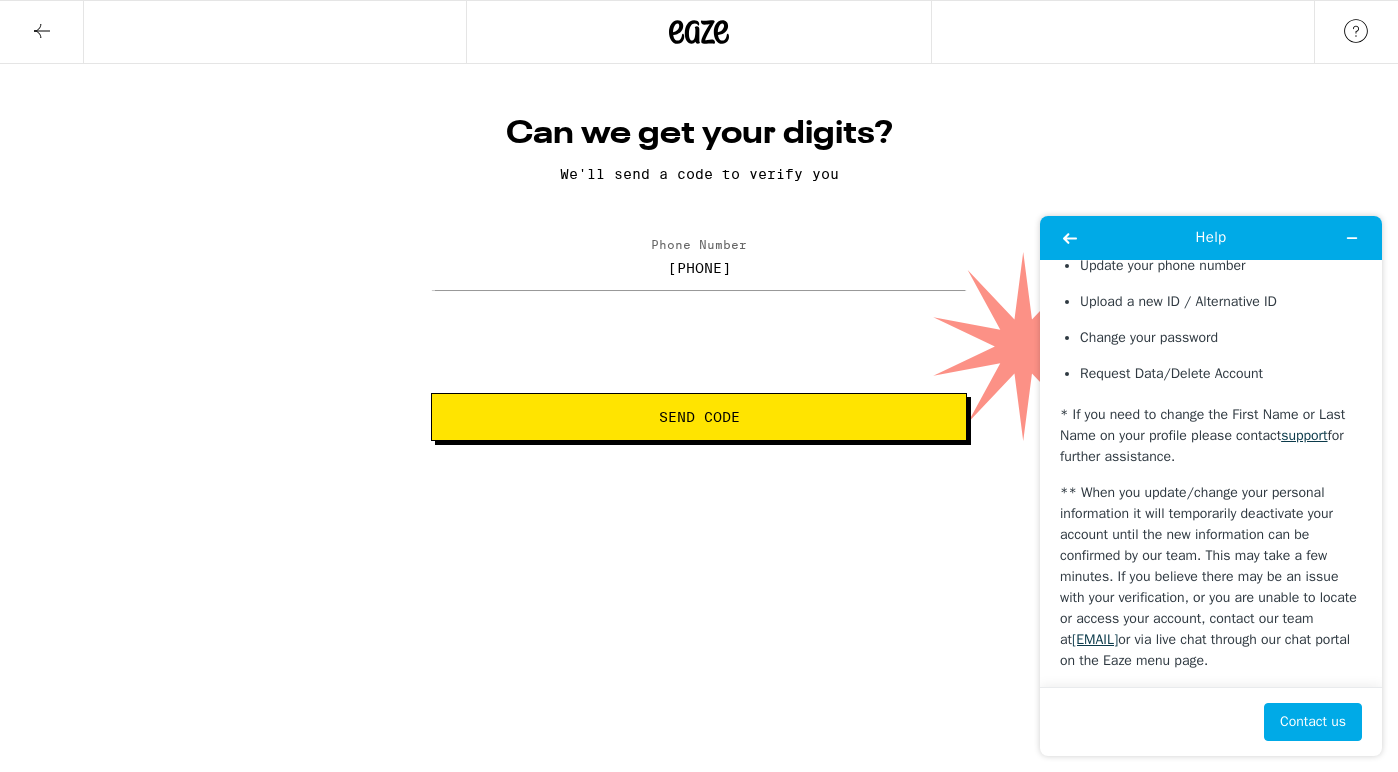 scroll, scrollTop: 379, scrollLeft: 0, axis: vertical 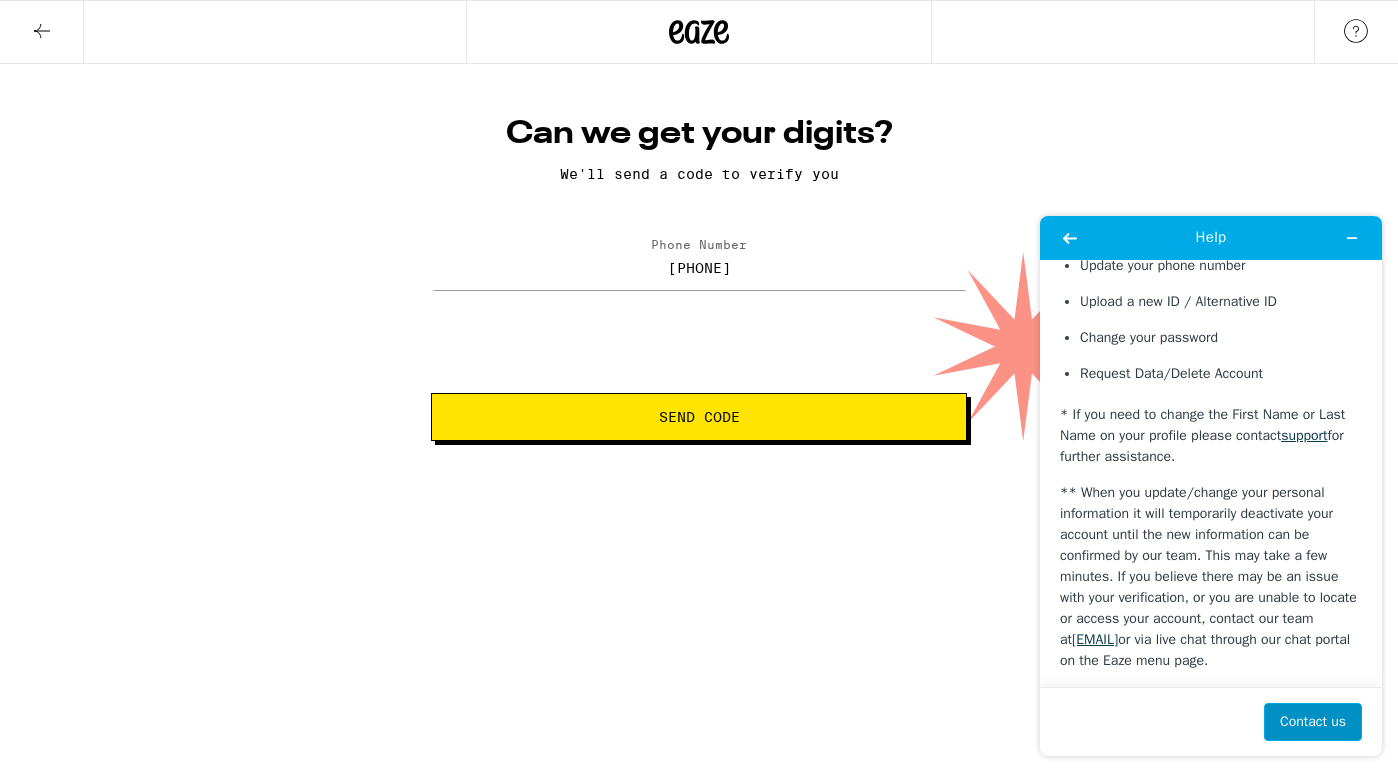 click on "Contact us" at bounding box center [1313, 722] 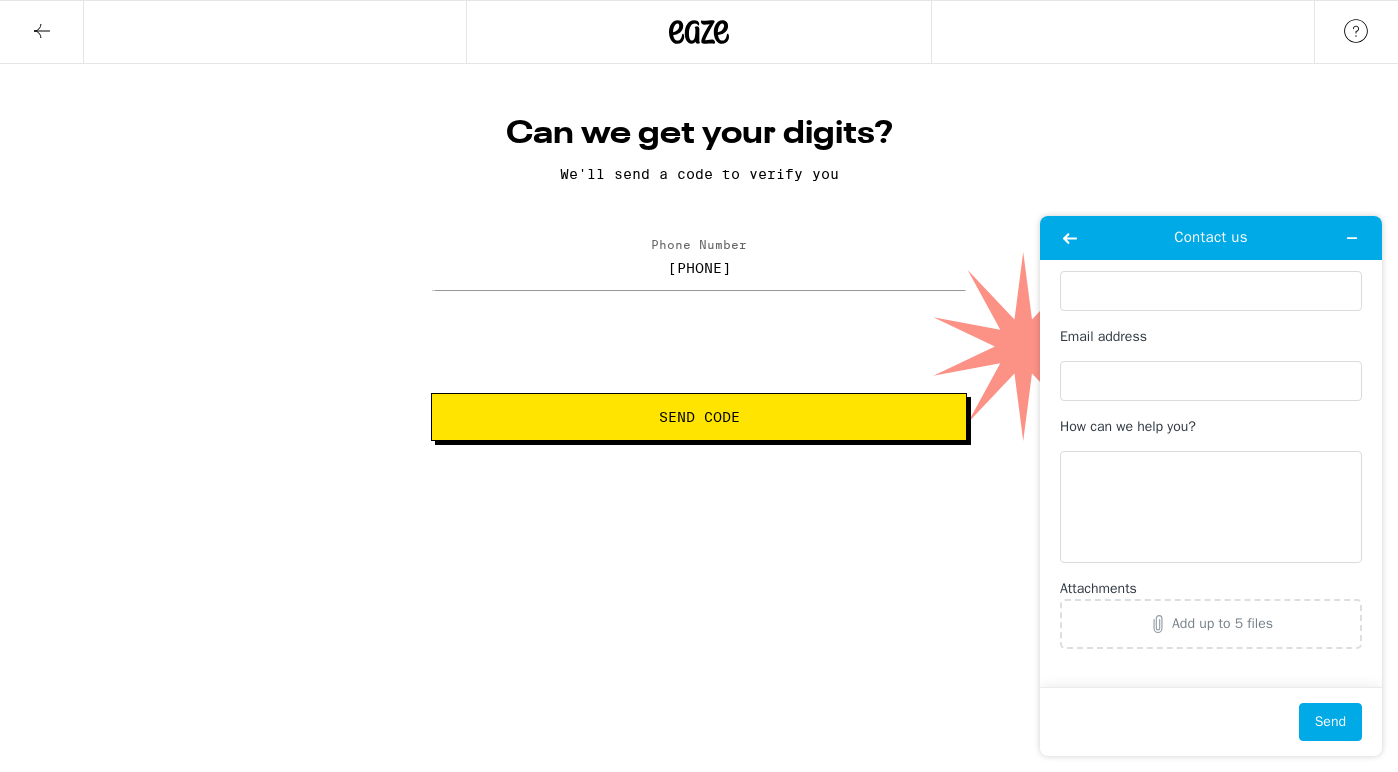 scroll, scrollTop: 37, scrollLeft: 0, axis: vertical 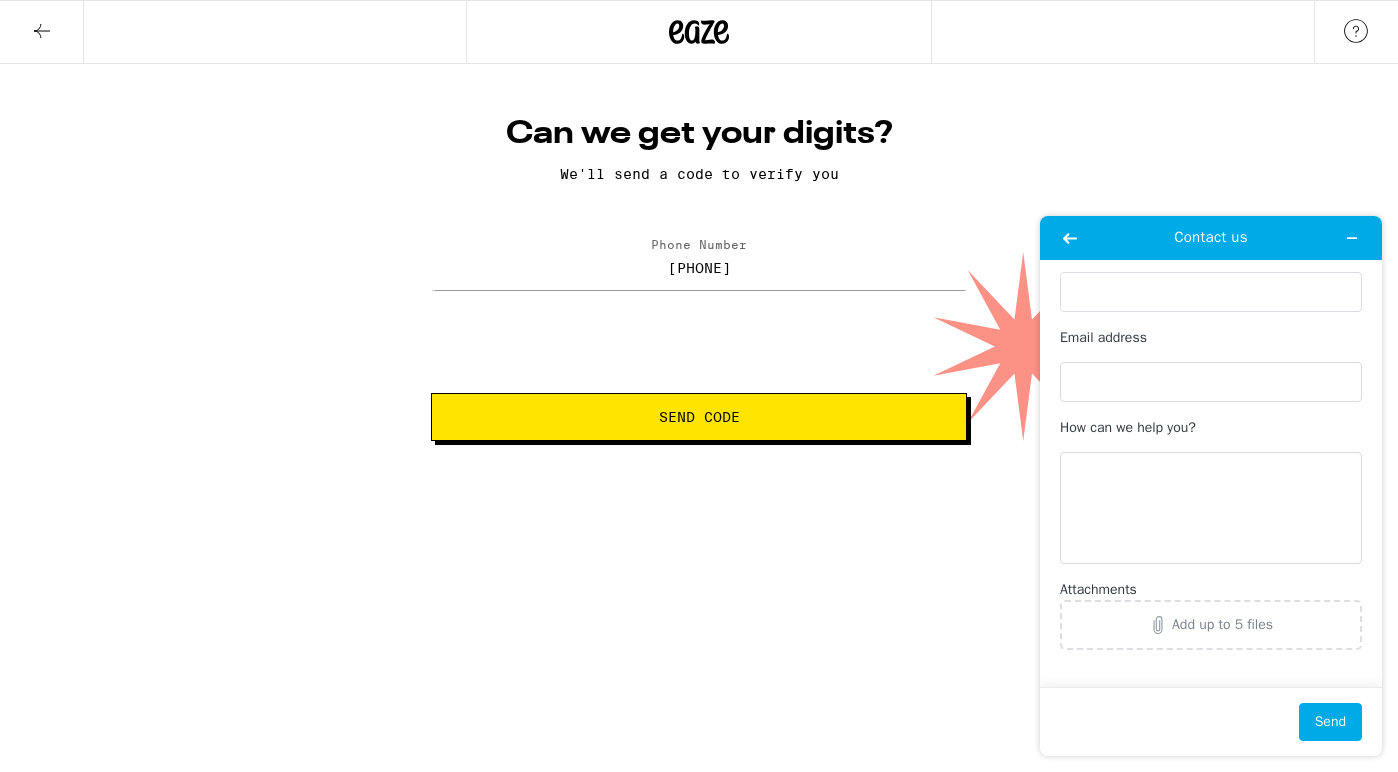 click at bounding box center (699, 32) 